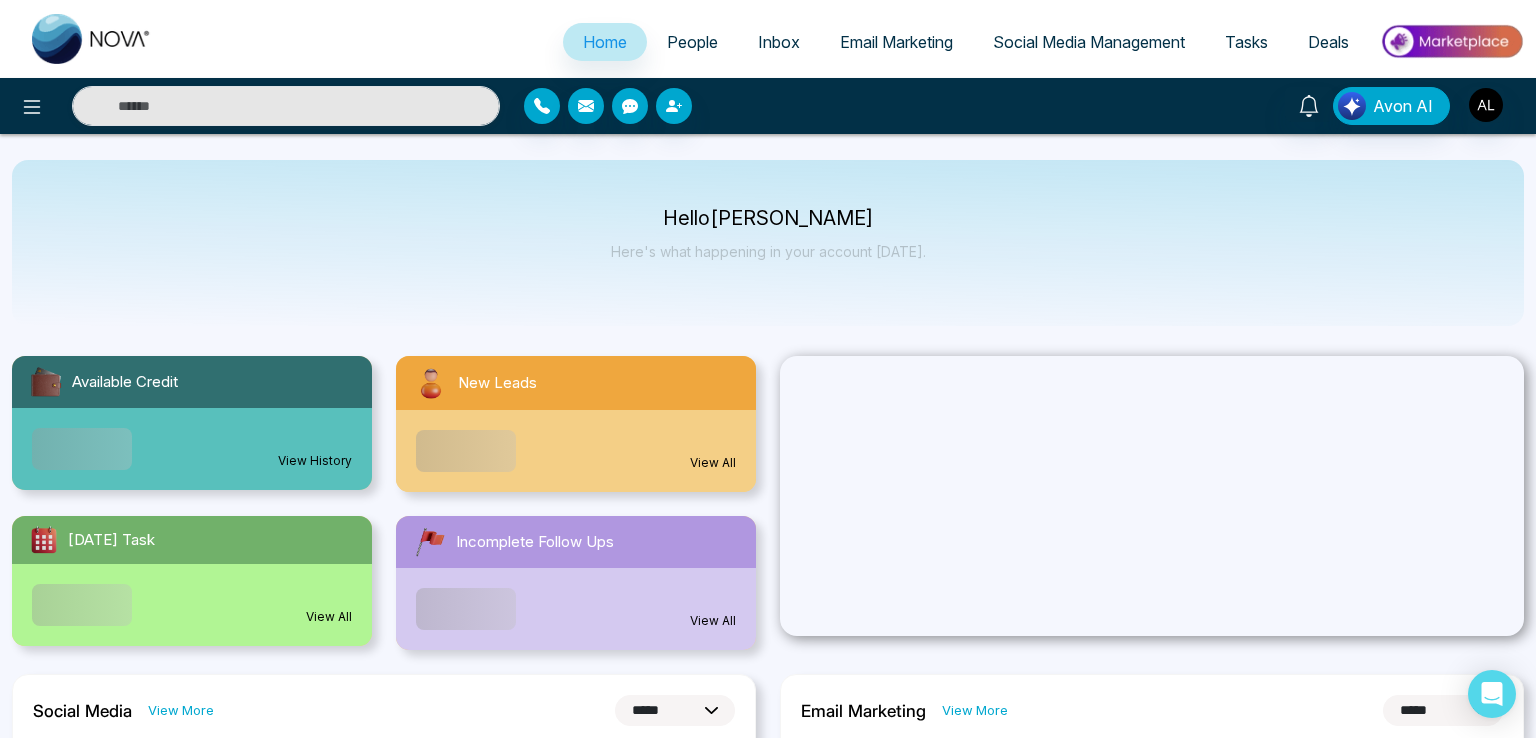select on "*" 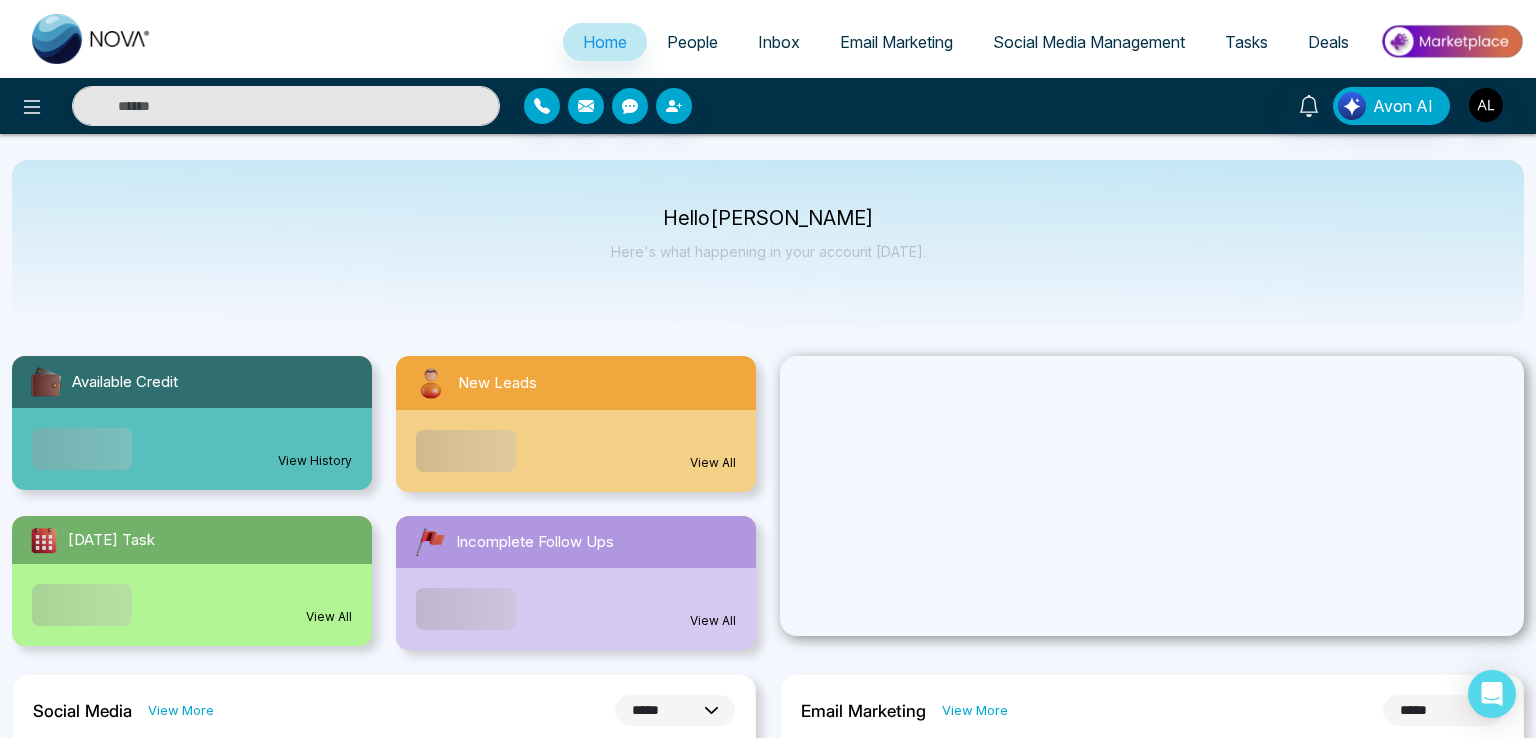 select on "*" 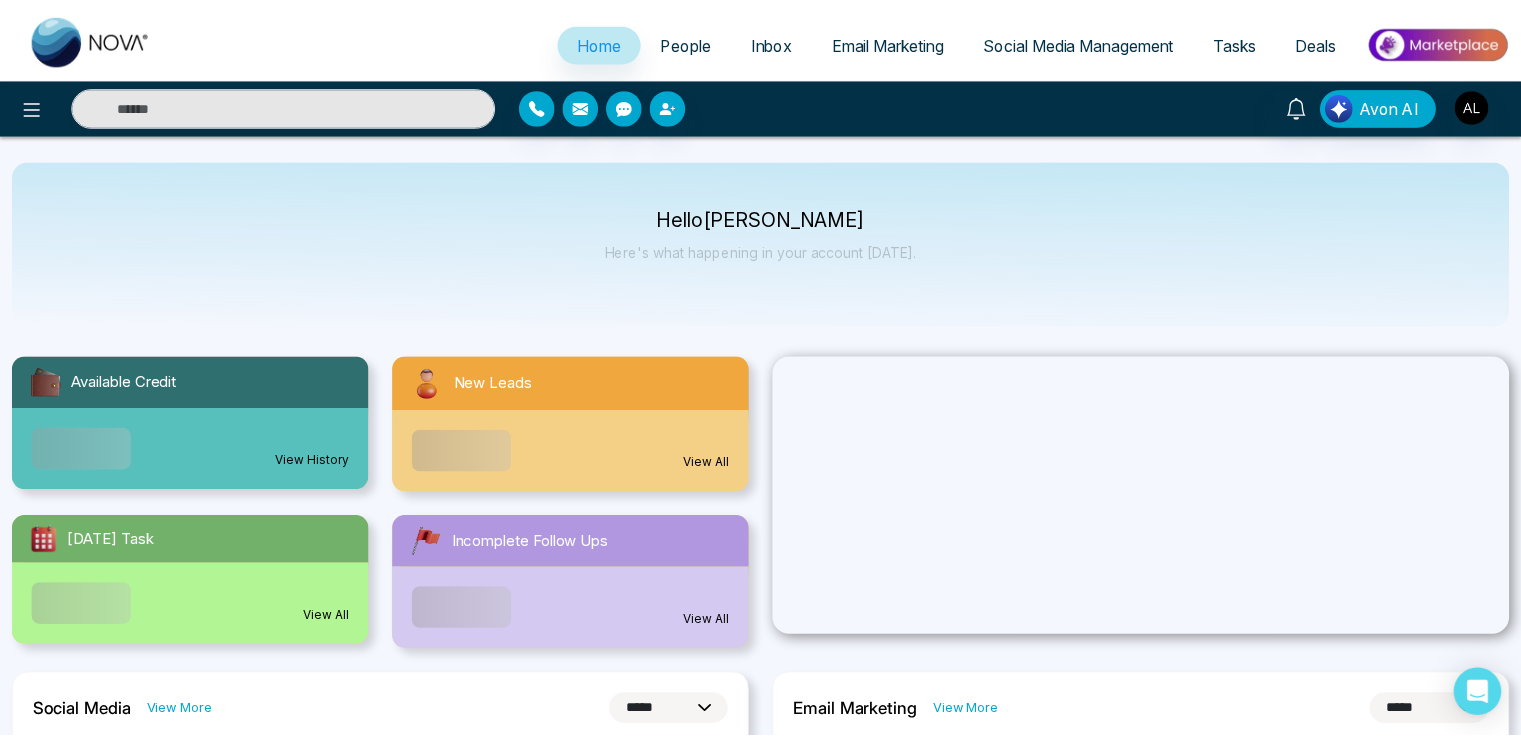 scroll, scrollTop: 0, scrollLeft: 0, axis: both 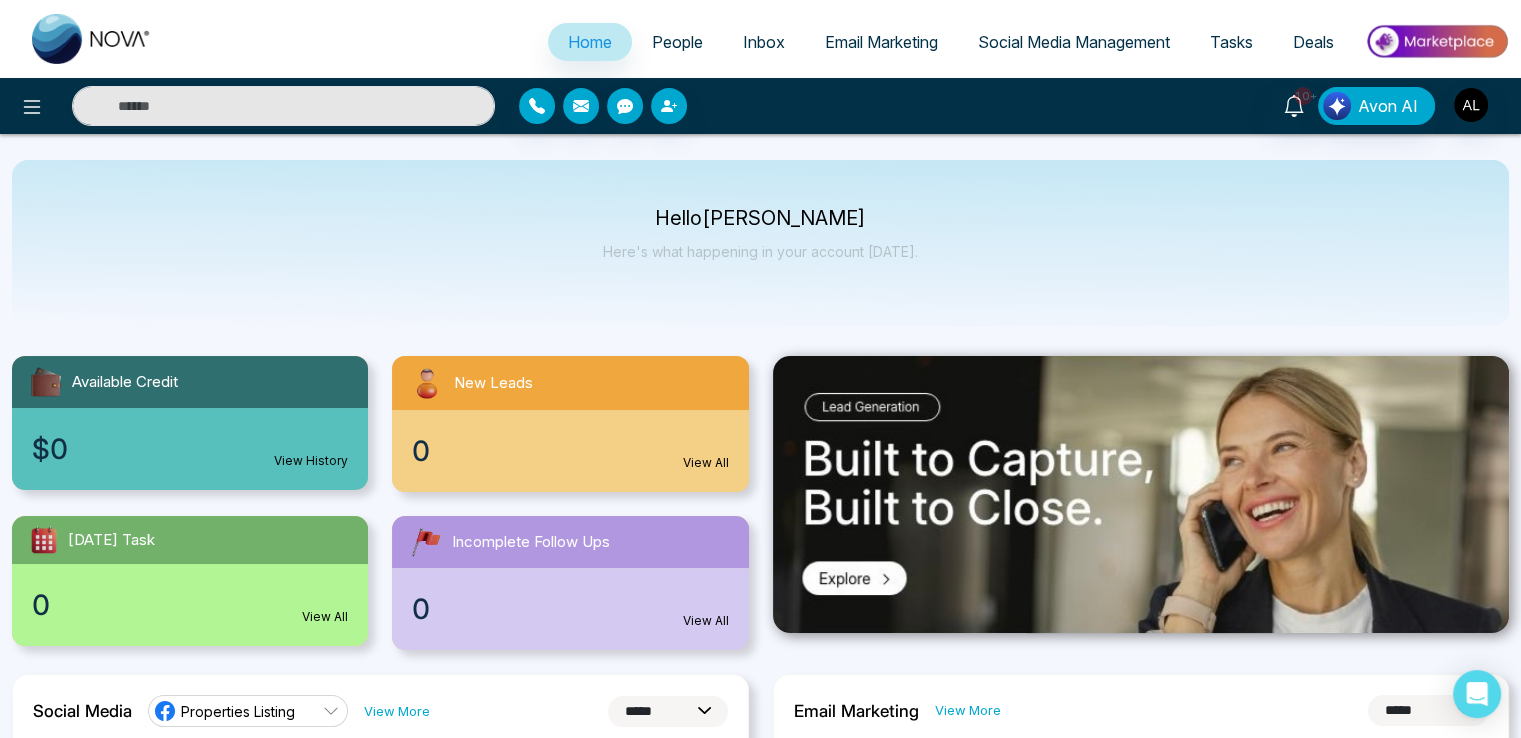 click on "People" at bounding box center (677, 42) 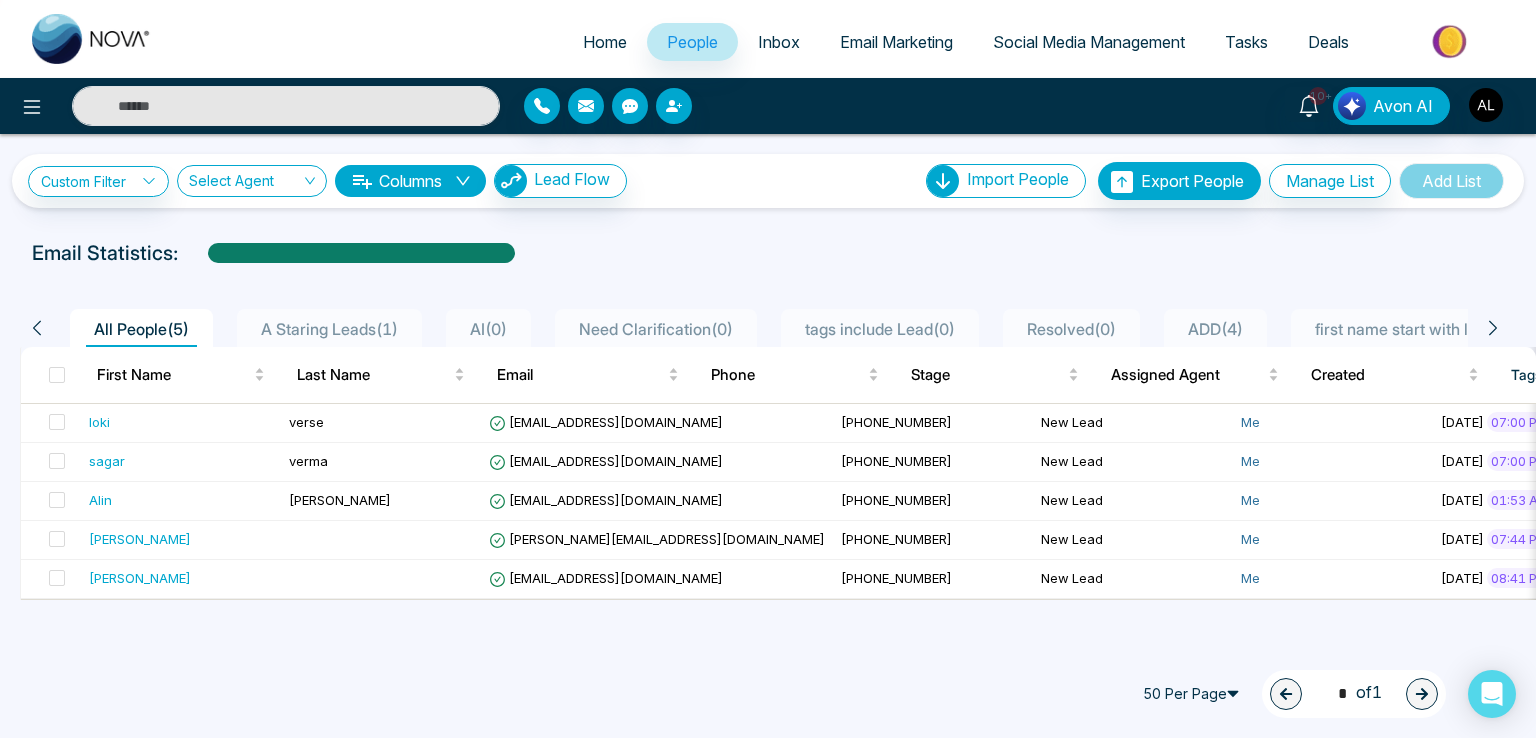 click on "Email Marketing" at bounding box center [896, 42] 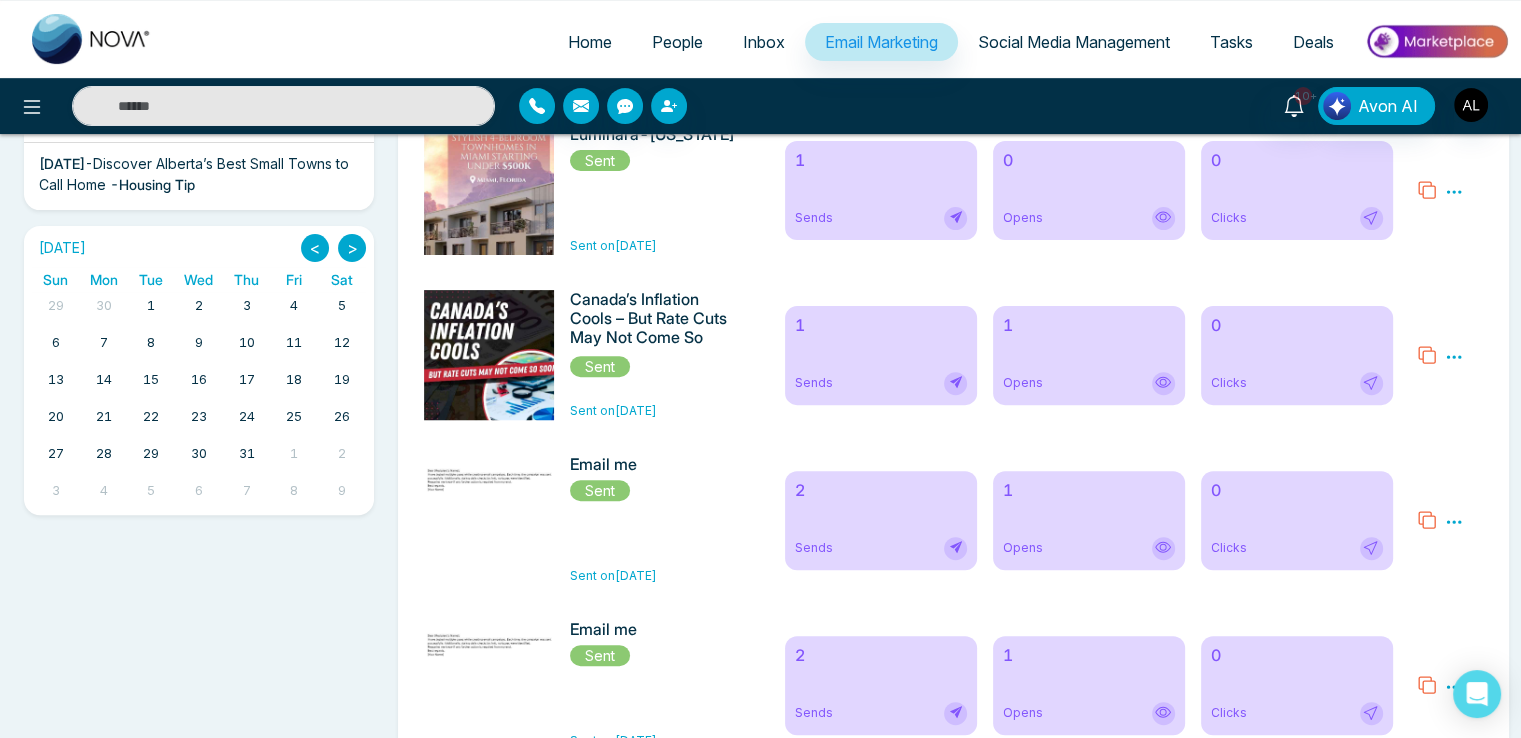 scroll, scrollTop: 0, scrollLeft: 0, axis: both 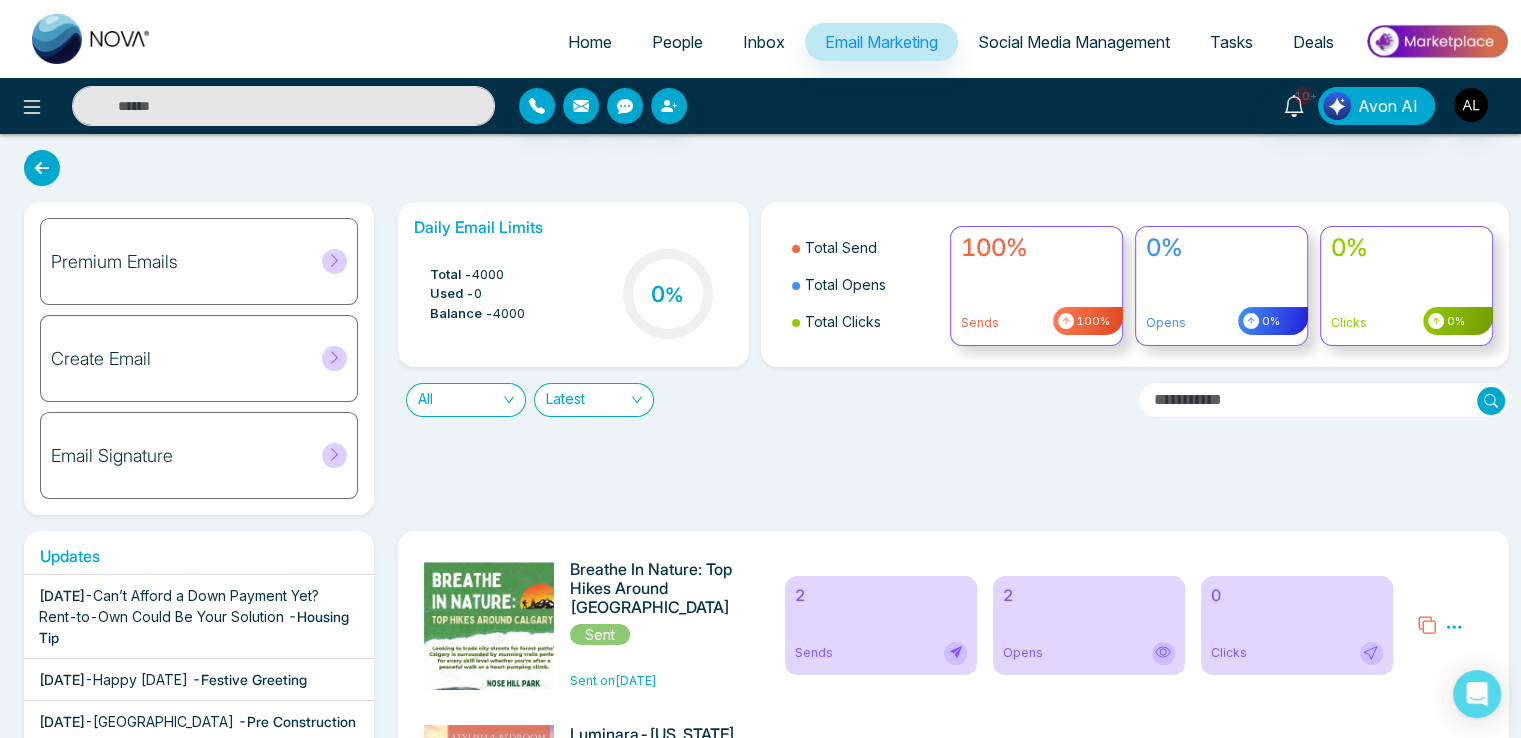 click on "Social Media Management" at bounding box center [1074, 42] 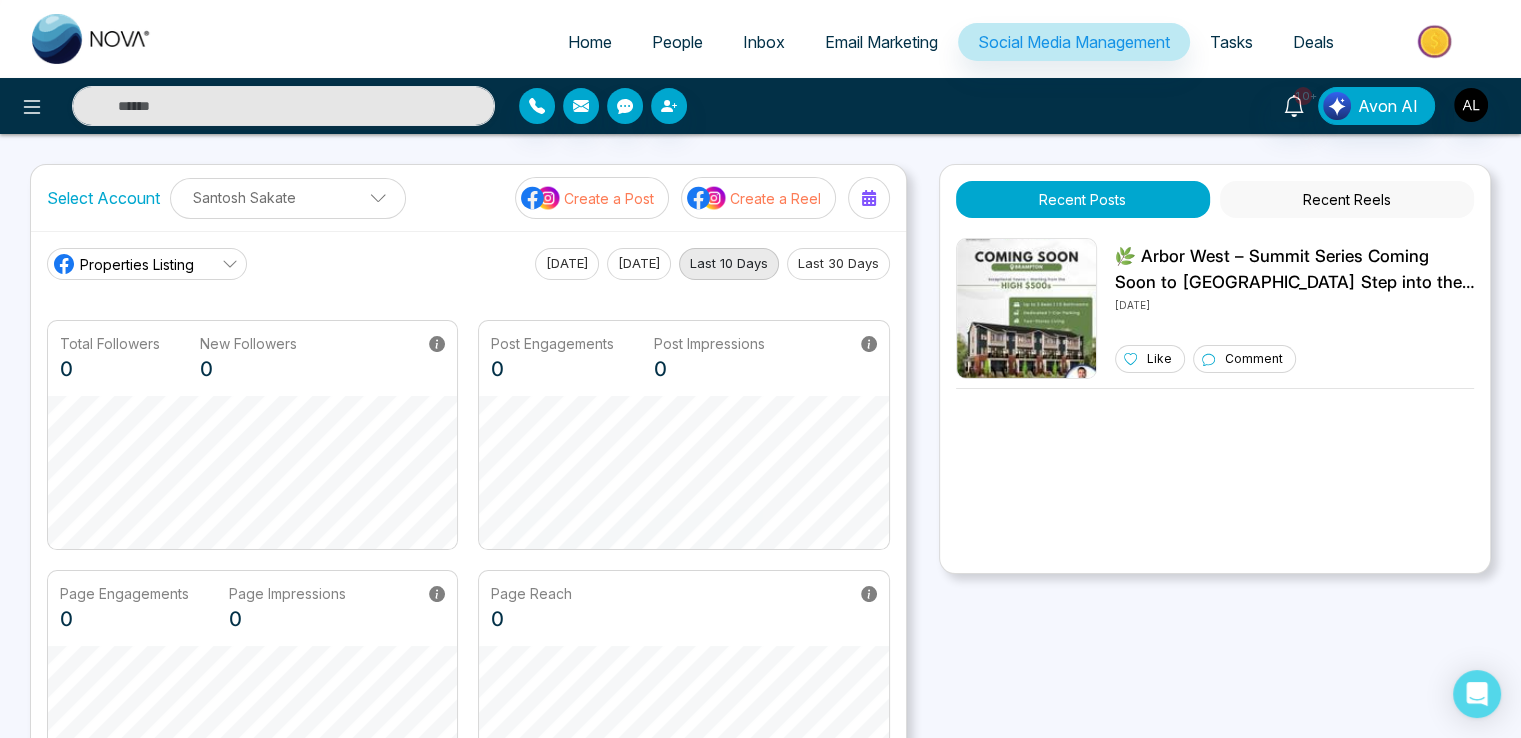click on "Create a Post" at bounding box center (592, 198) 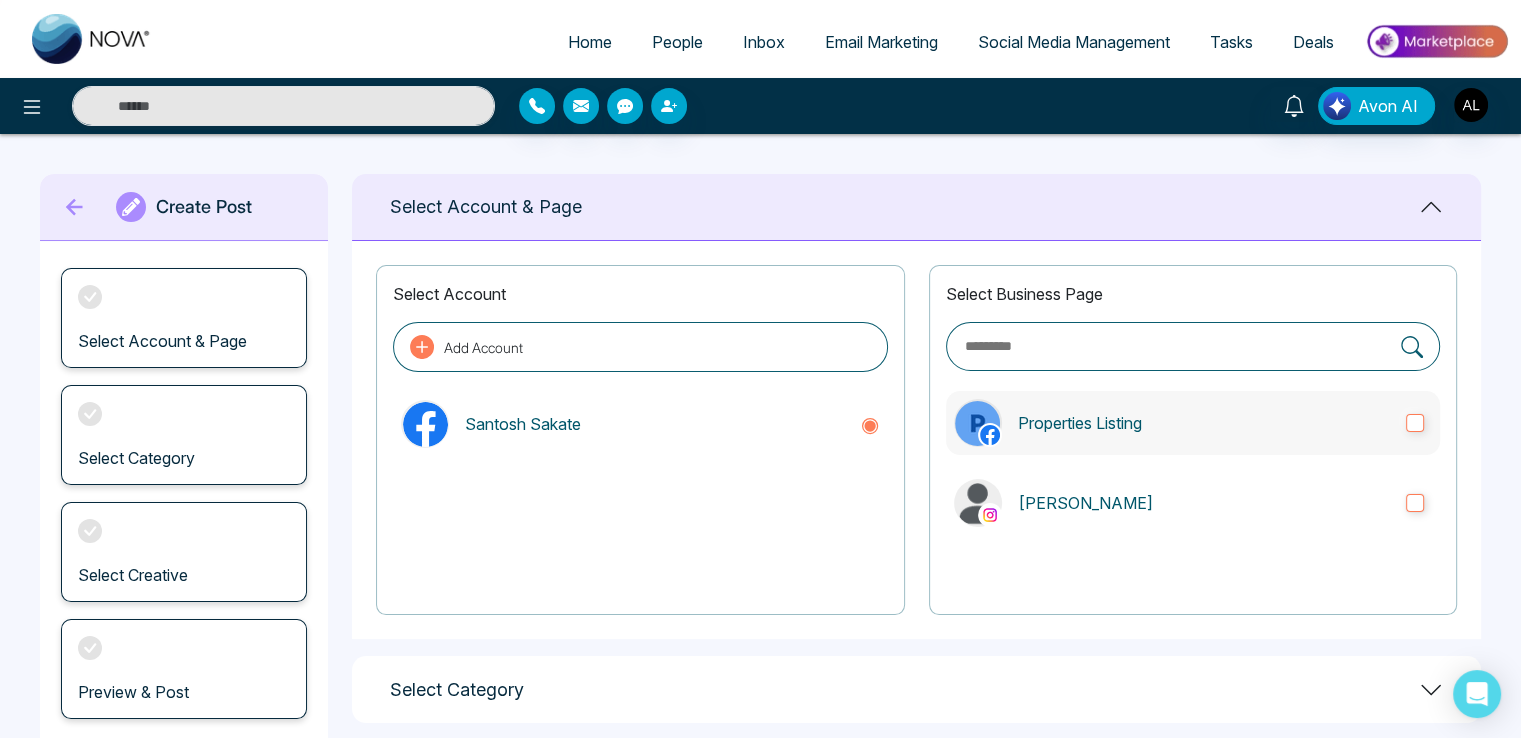 click on "Properties Listing" at bounding box center [1193, 423] 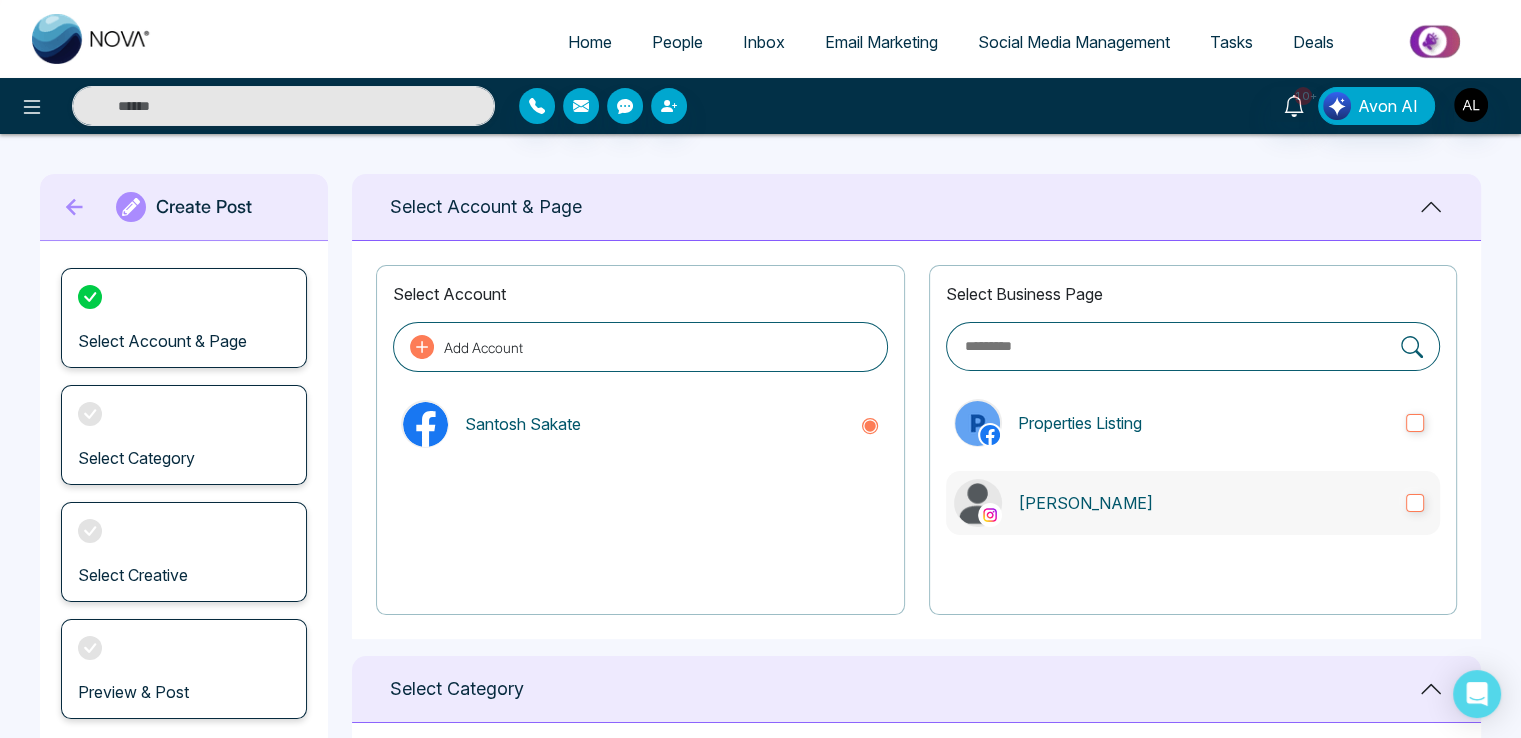 click on "[PERSON_NAME]" at bounding box center (1193, 503) 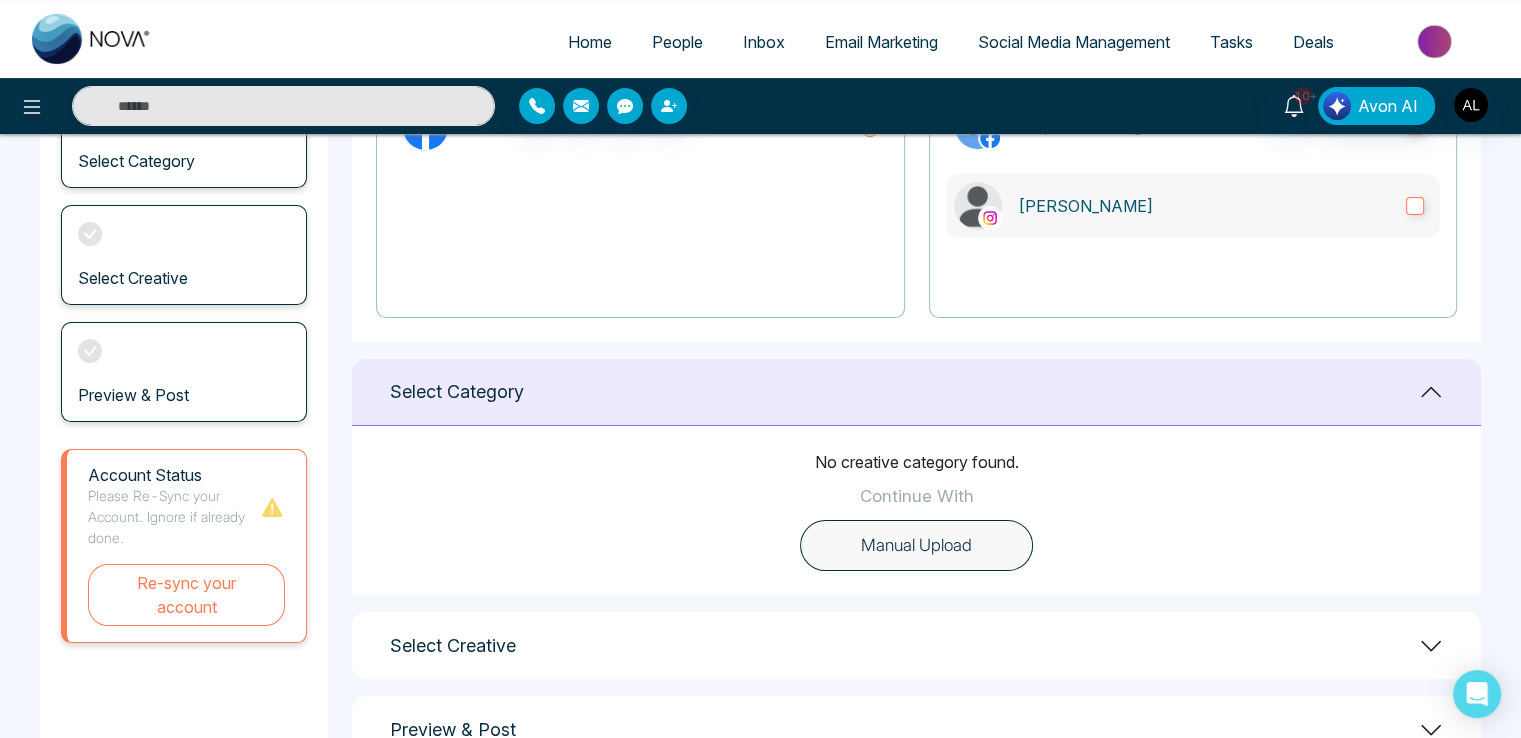 scroll, scrollTop: 362, scrollLeft: 0, axis: vertical 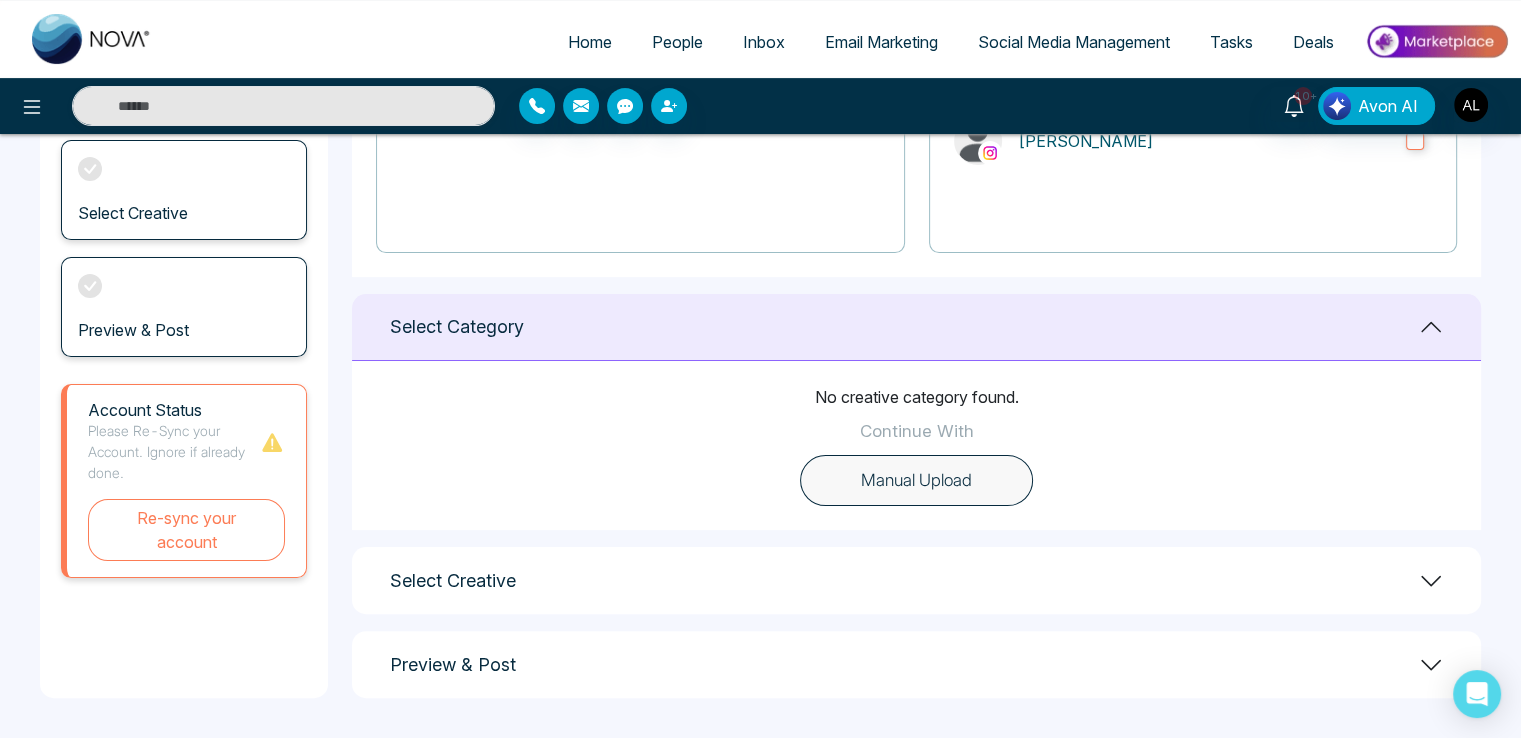 click on "Manual Upload" at bounding box center [916, 481] 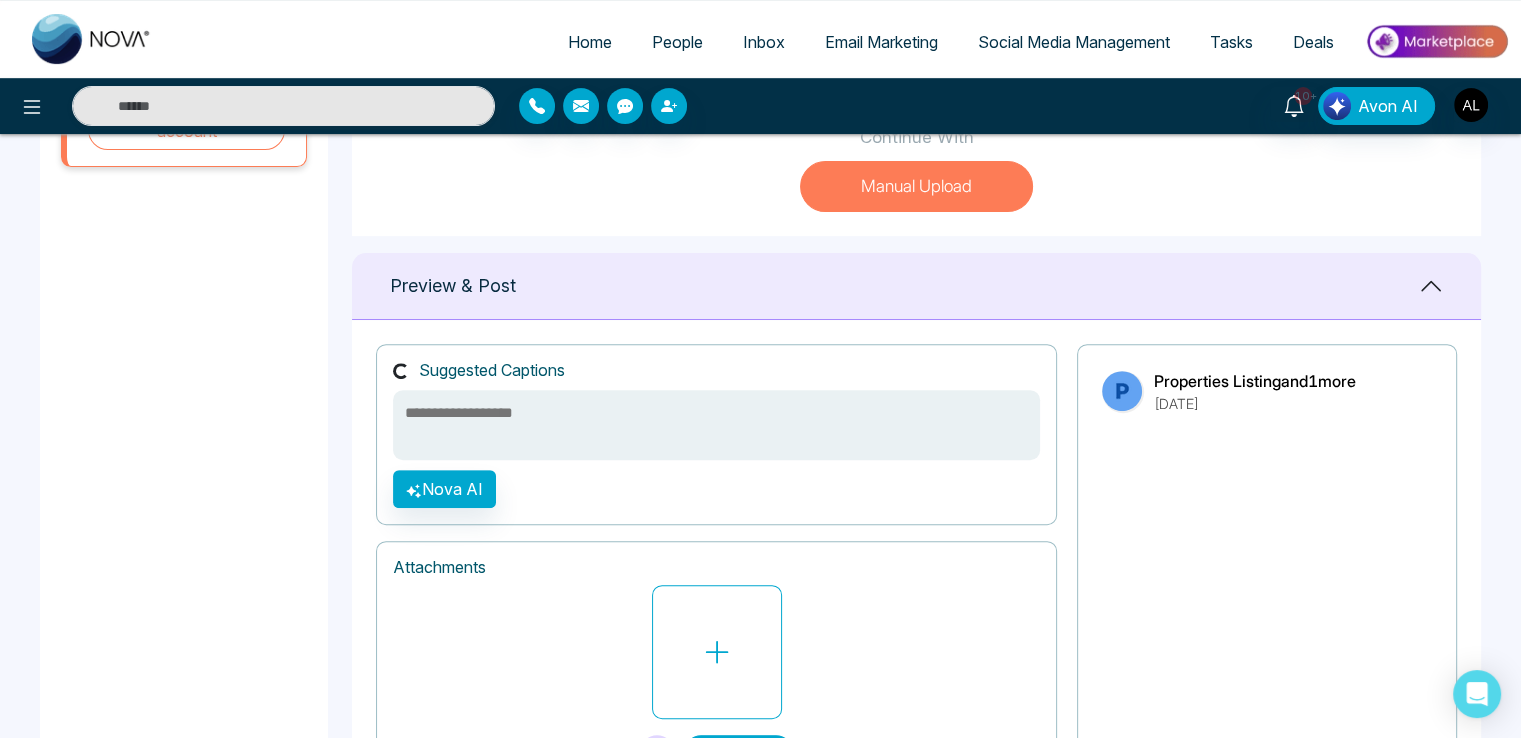 scroll, scrollTop: 700, scrollLeft: 0, axis: vertical 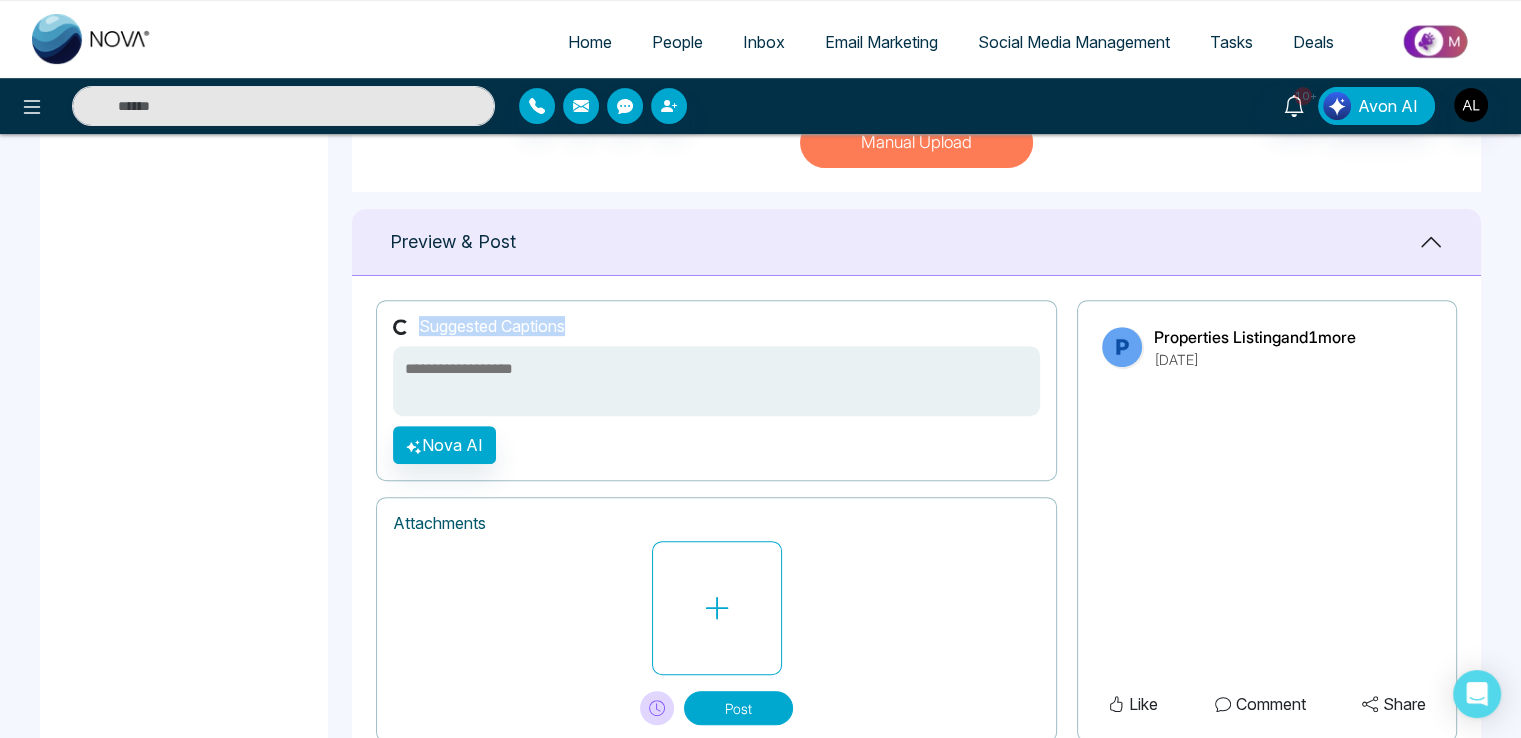drag, startPoint x: 396, startPoint y: 317, endPoint x: 595, endPoint y: 327, distance: 199.2511 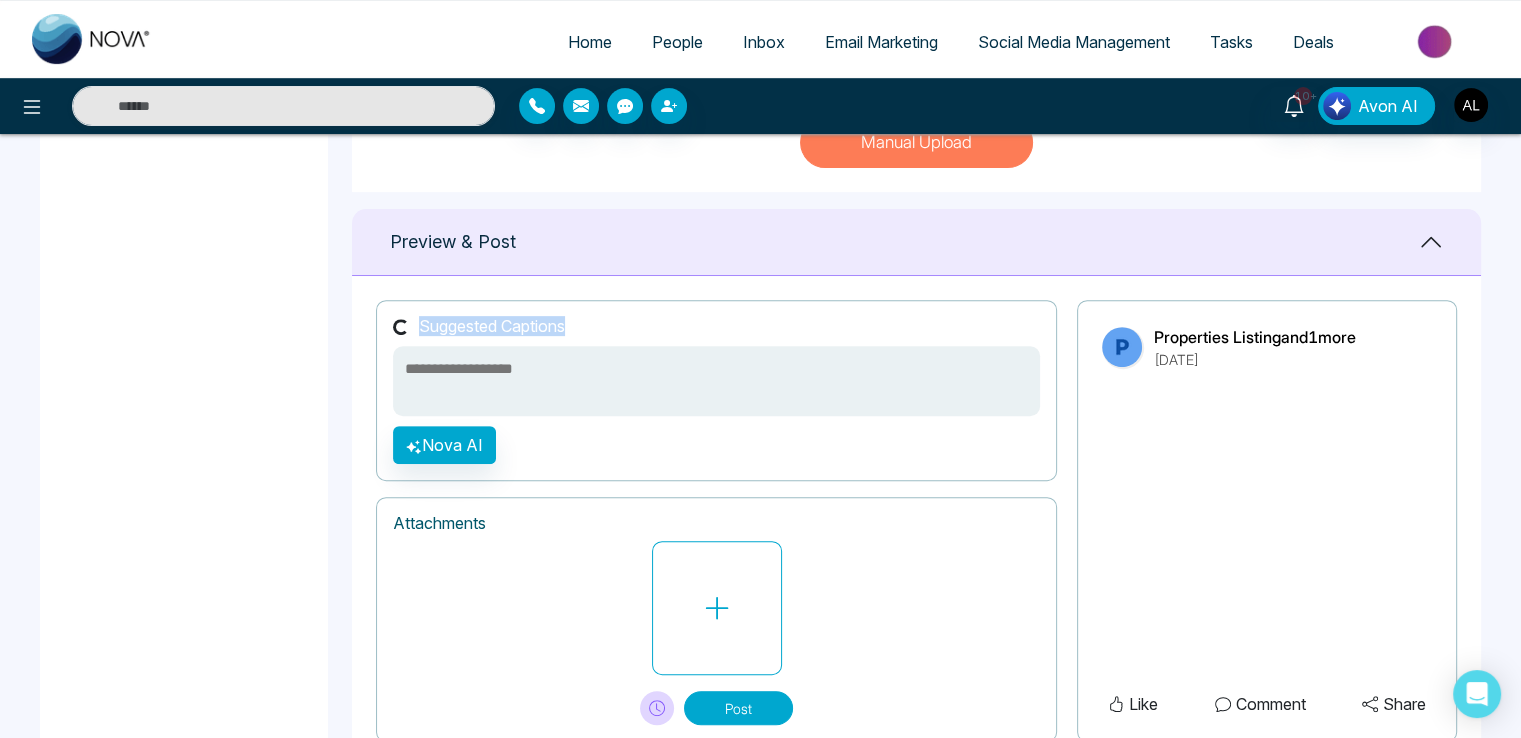 click on "Suggested Captions" at bounding box center (716, 326) 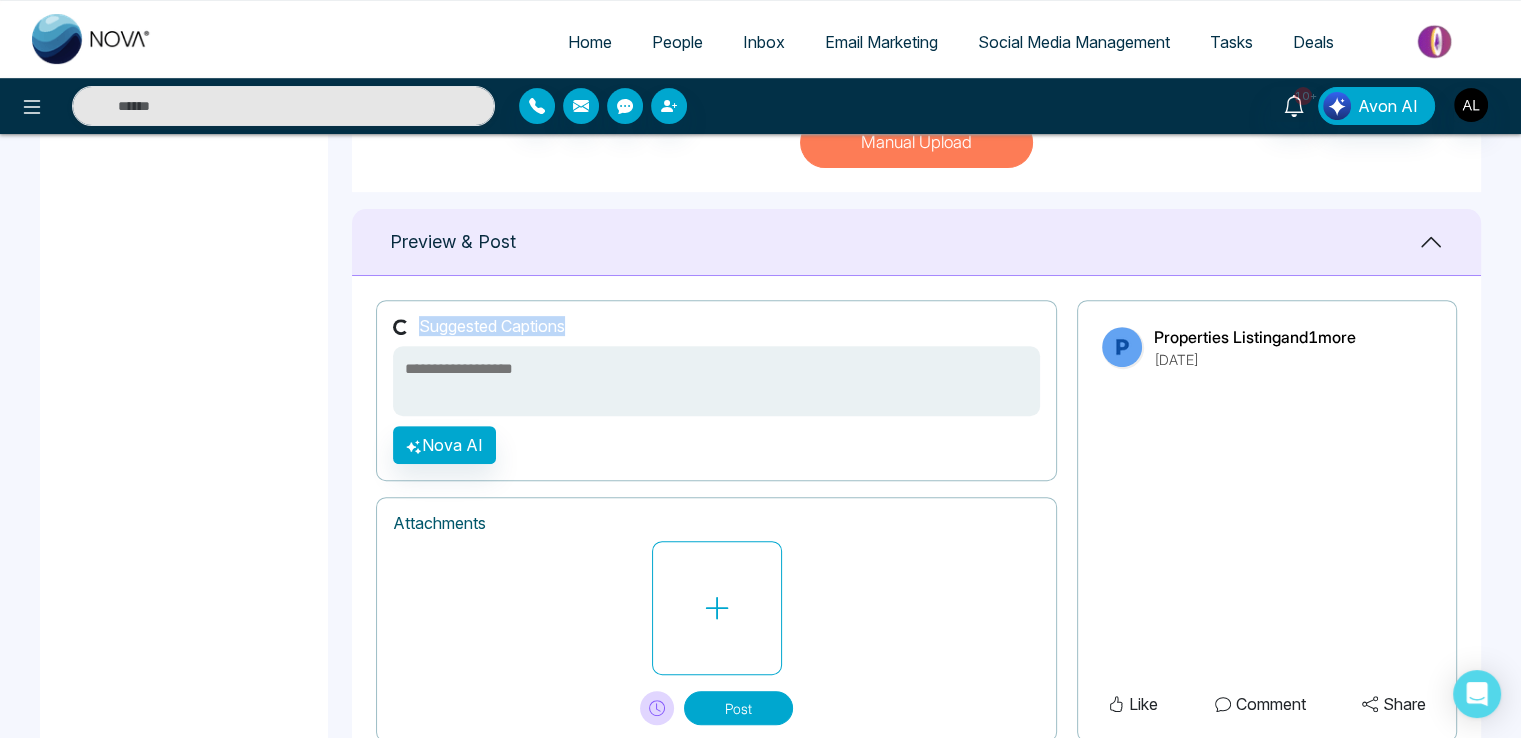 click on "Suggested Captions" at bounding box center [716, 326] 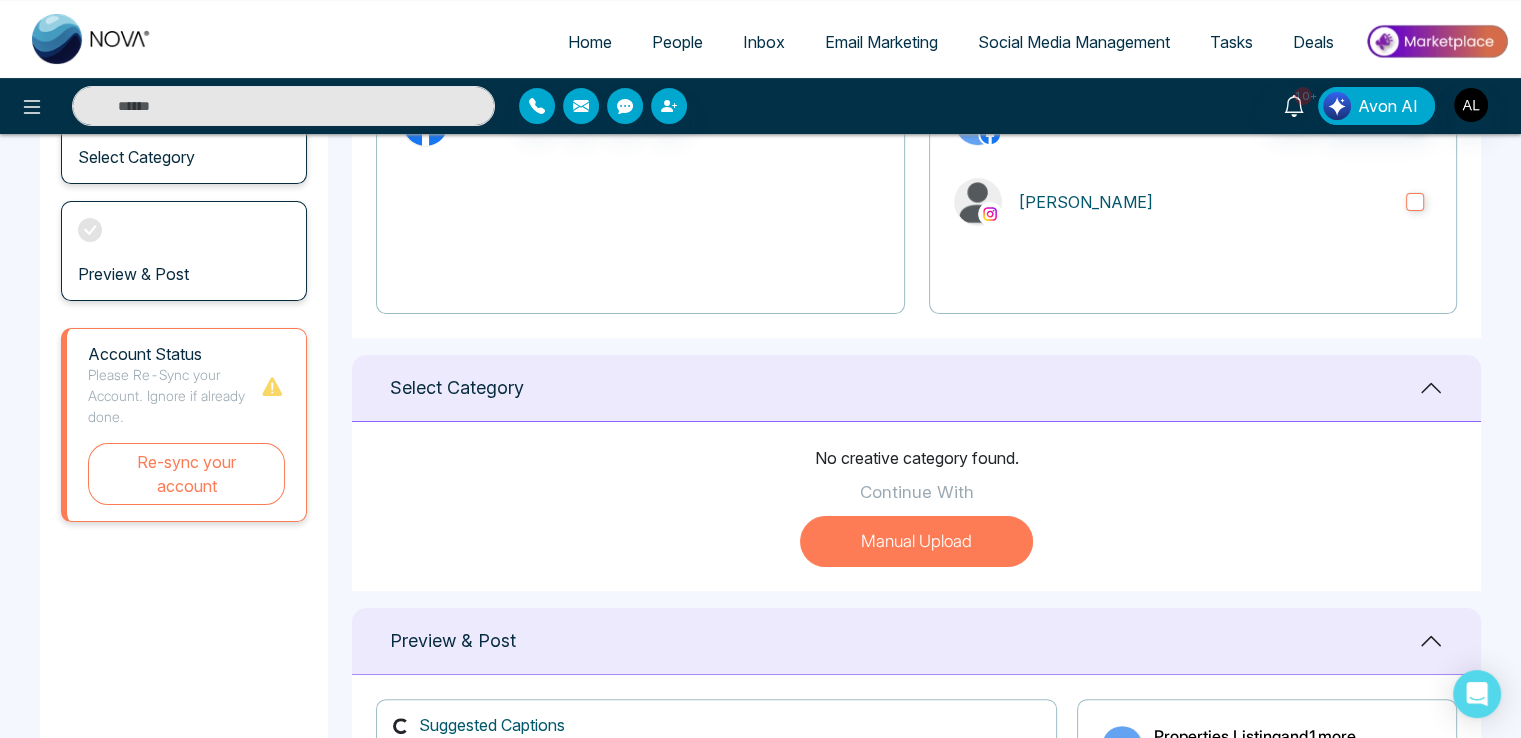 scroll, scrollTop: 267, scrollLeft: 0, axis: vertical 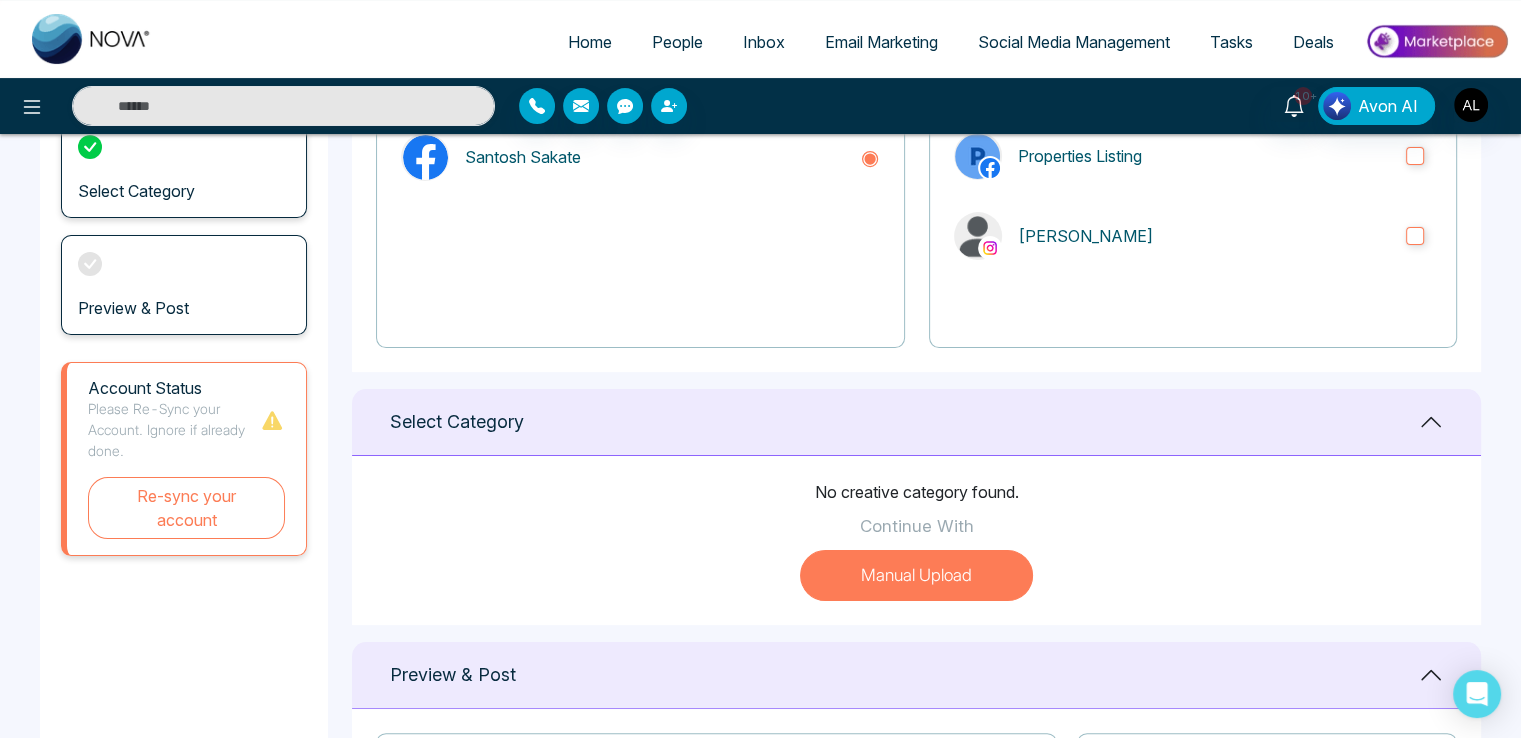 click 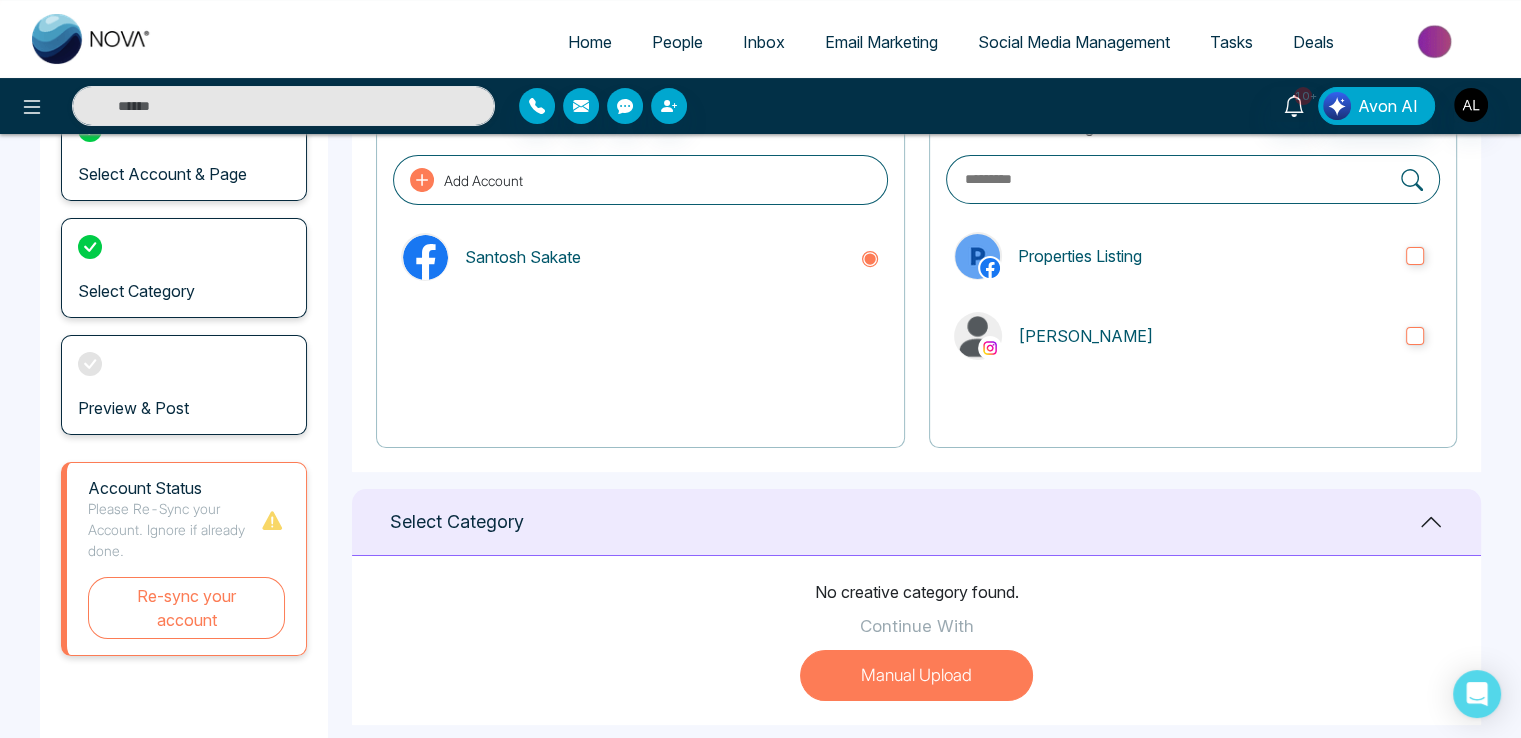 click on "Preview & Post" at bounding box center [184, 385] 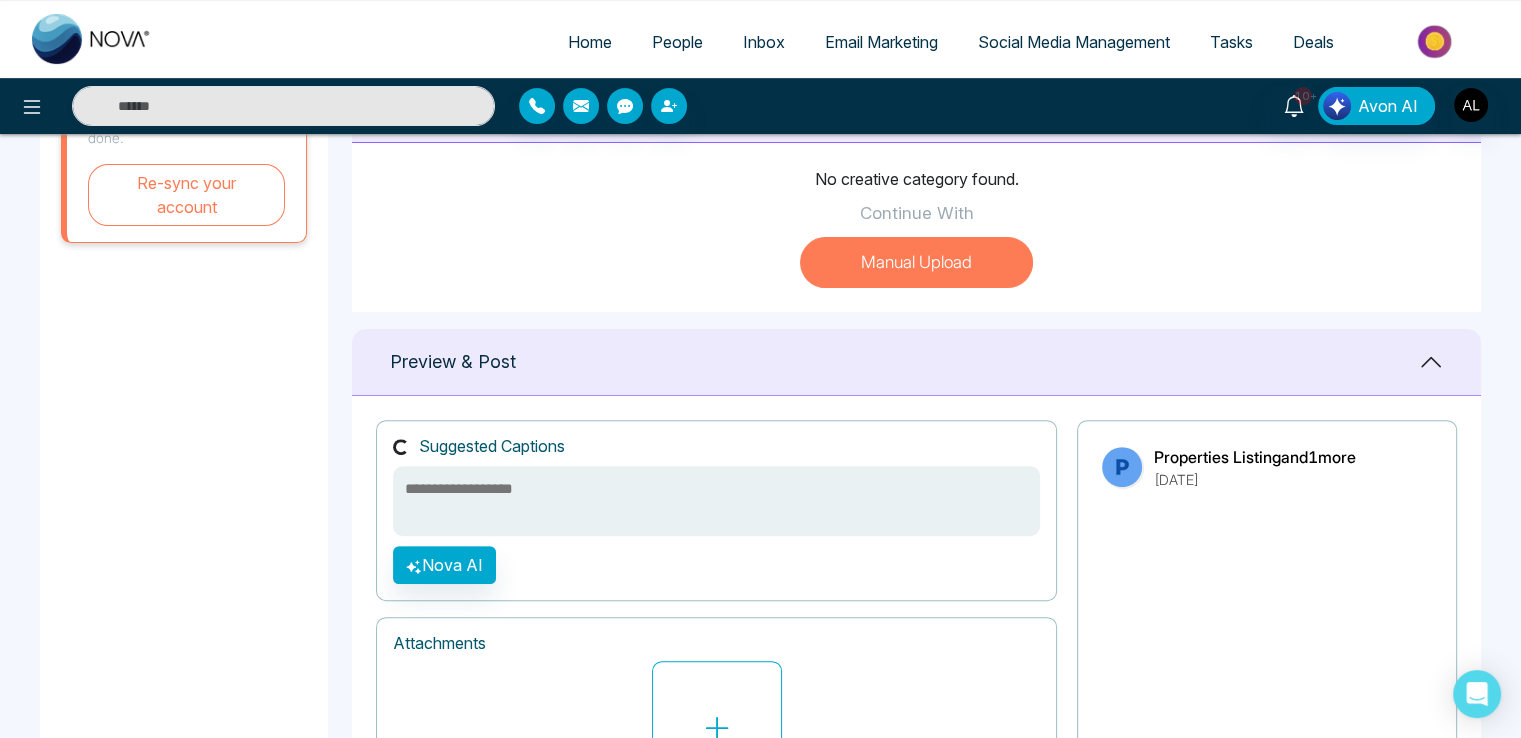scroll, scrollTop: 667, scrollLeft: 0, axis: vertical 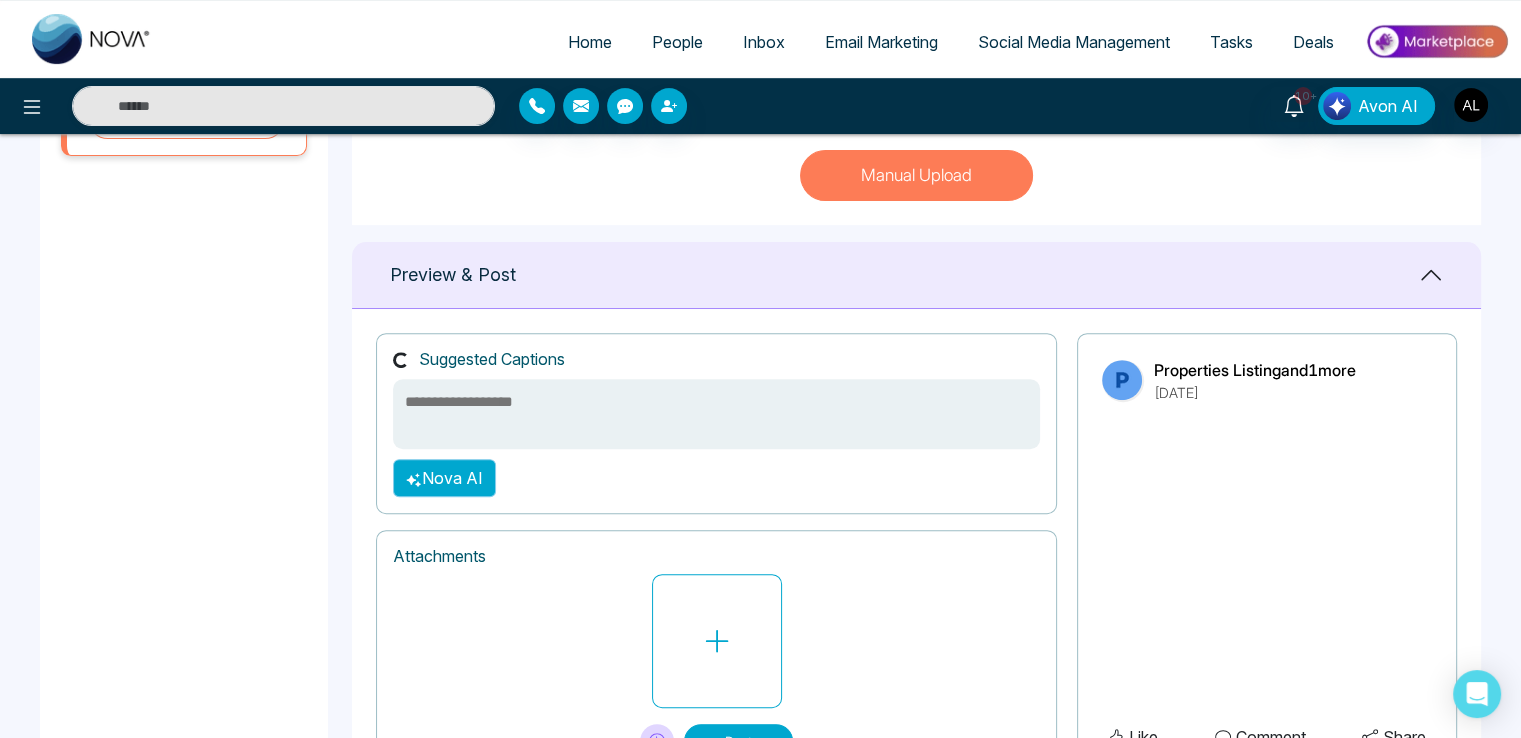 click on "Nova AI" at bounding box center (444, 478) 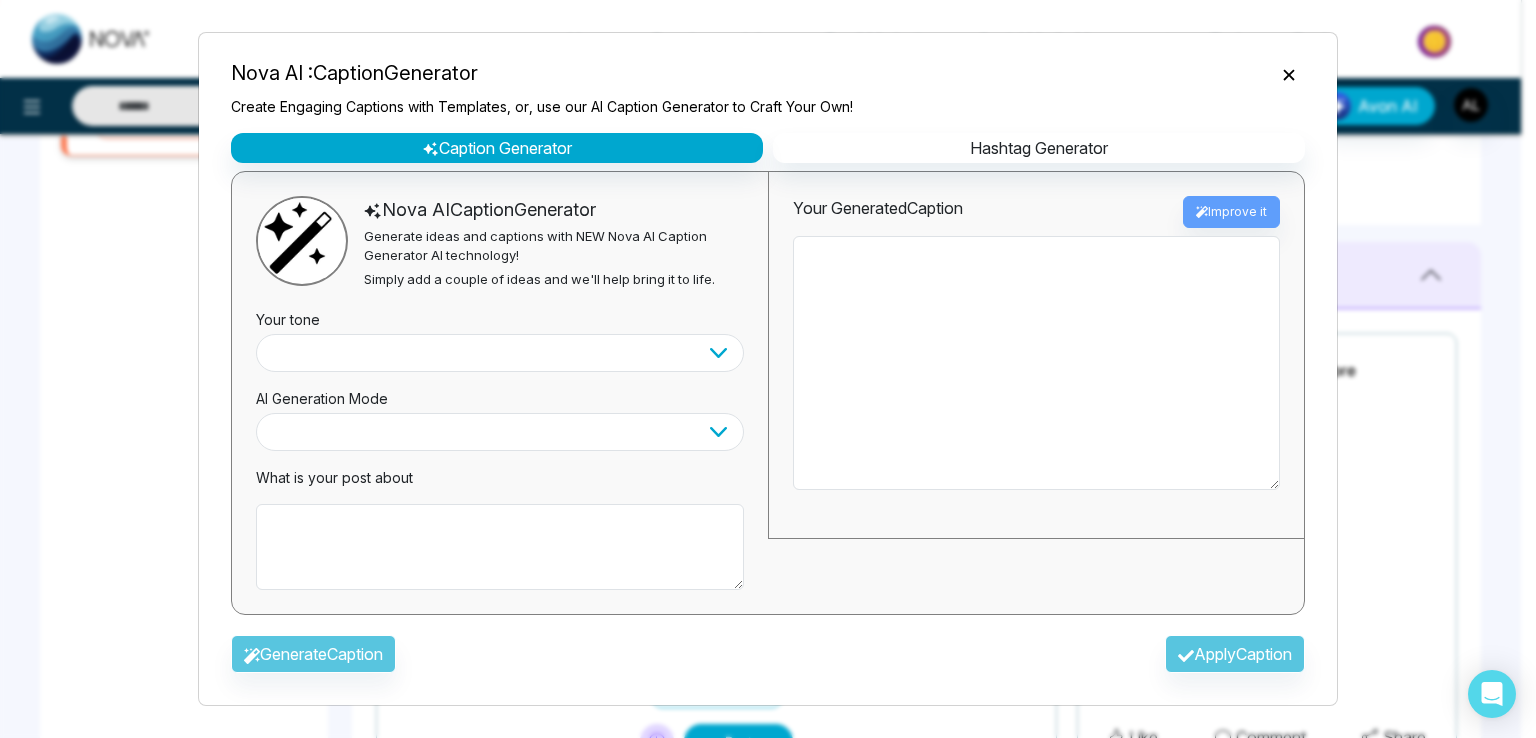 click on "Generate  Caption  Apply  Caption" at bounding box center [768, 660] 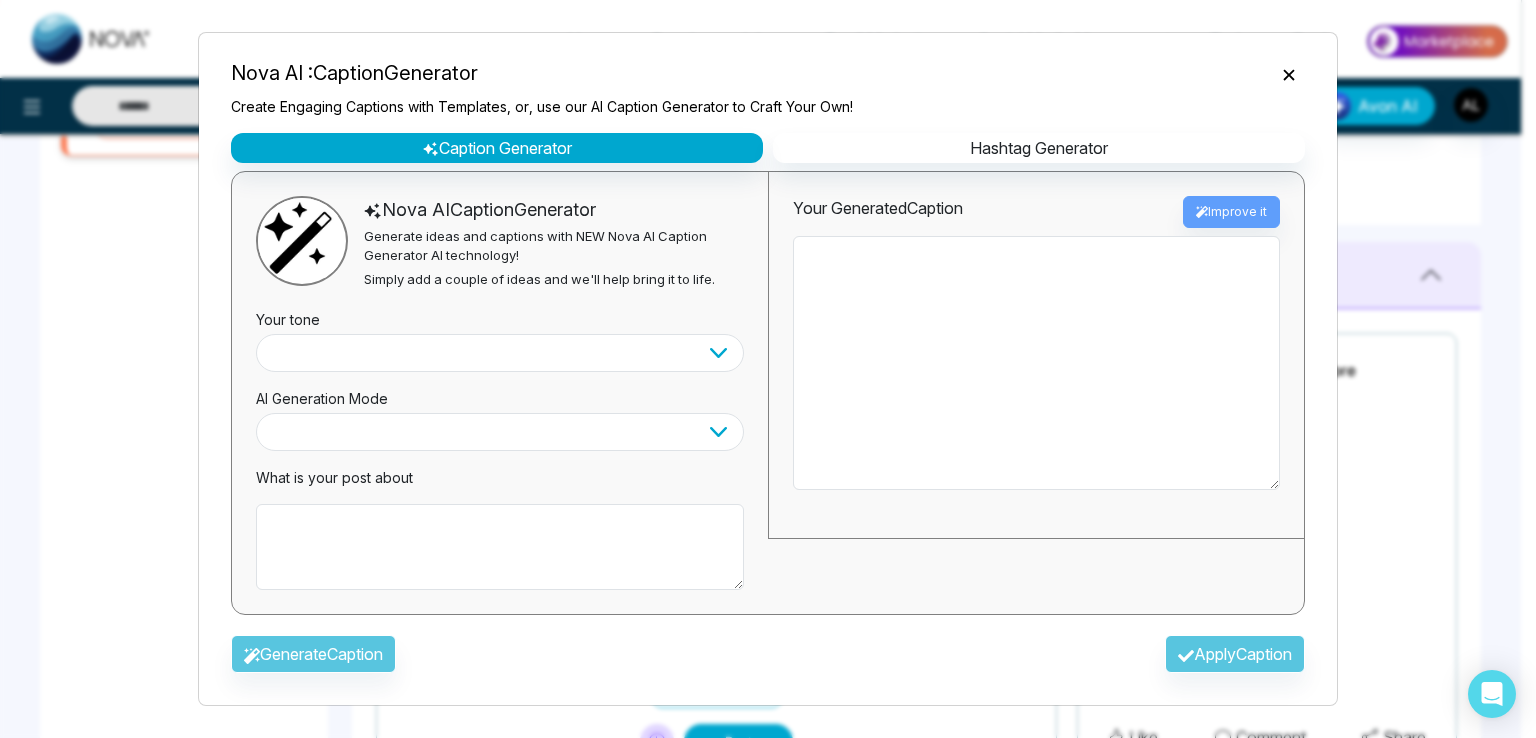 click on "Nova AI :  Caption  Generator Create Engaging Captions with Templates, or, use our AI Caption Generator to Craft Your Own!" at bounding box center (768, 83) 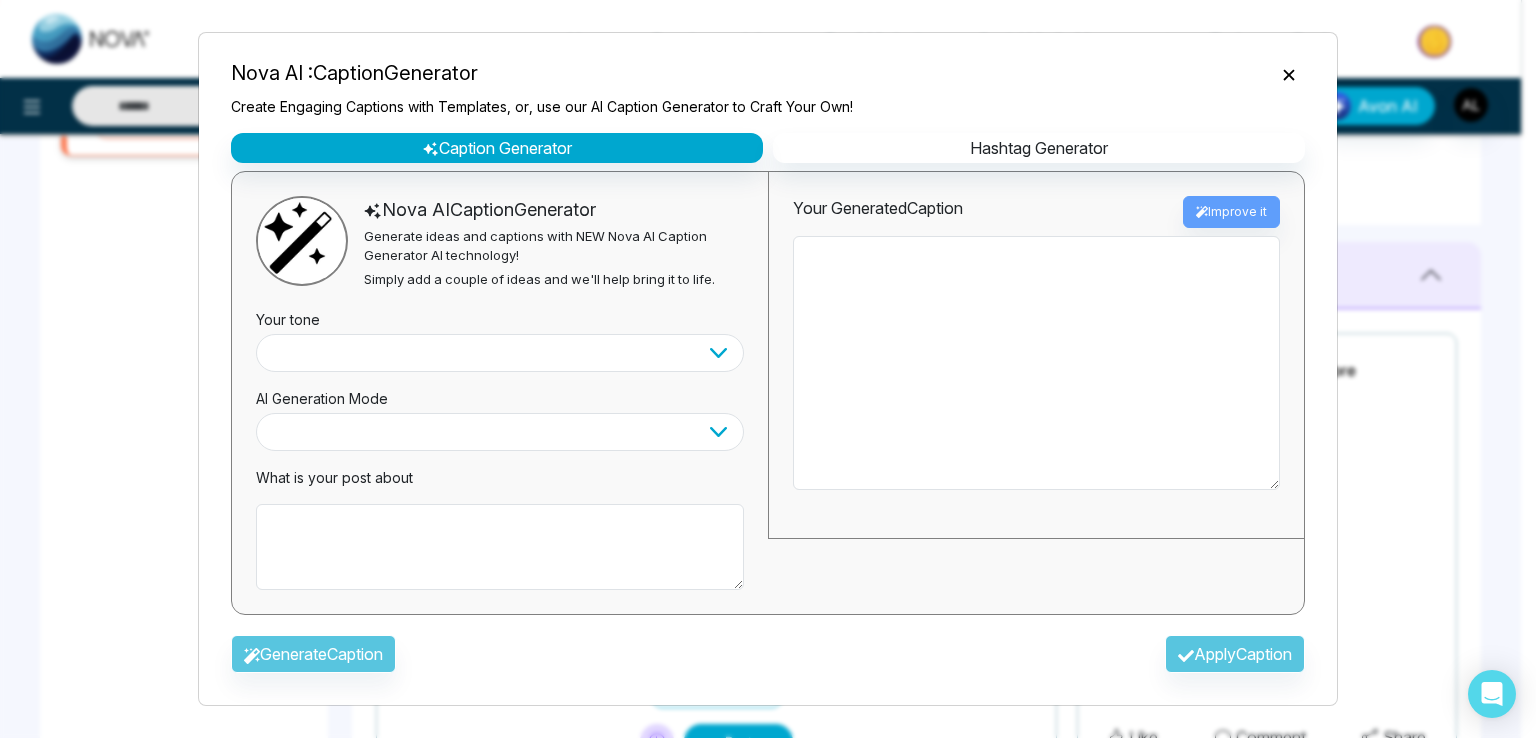 click 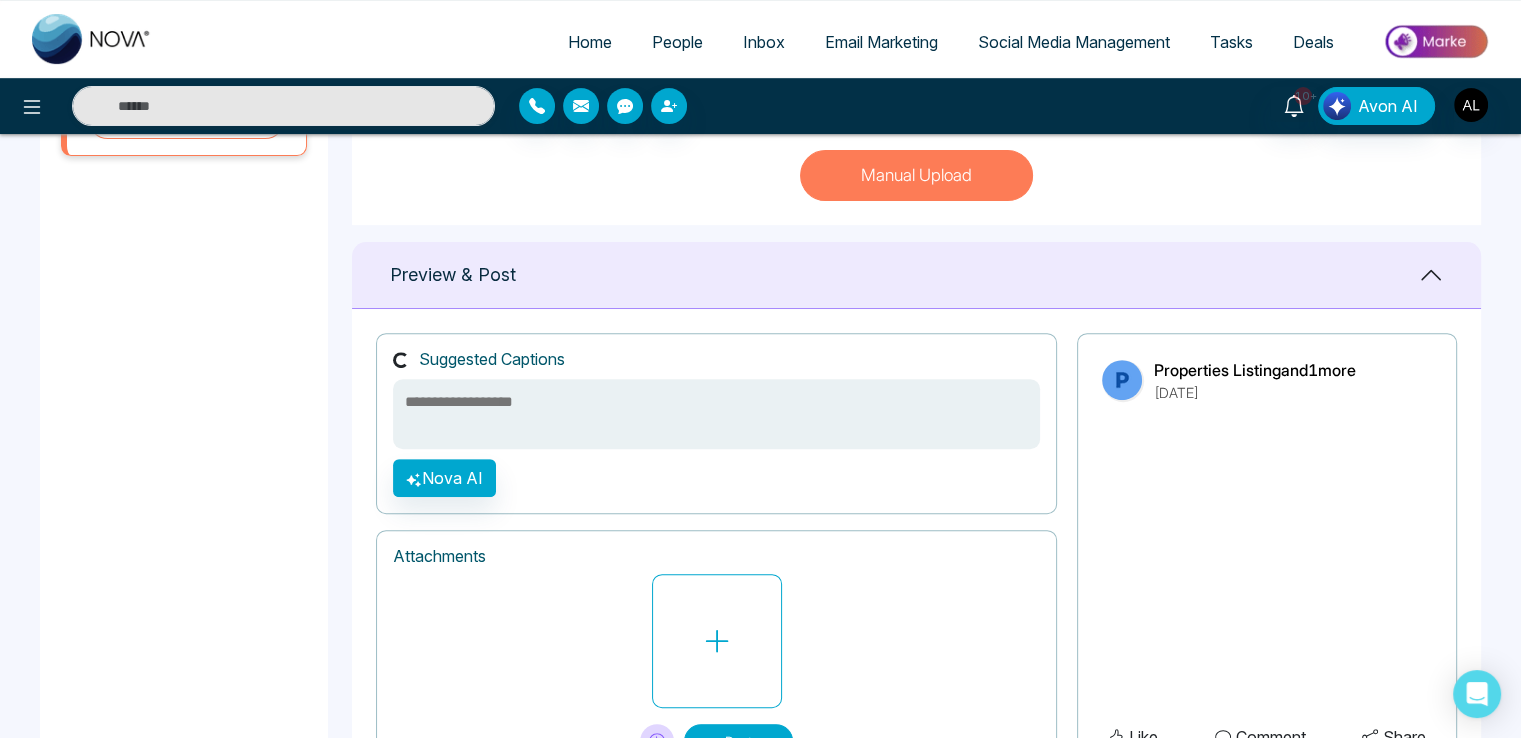 click on "Tasks" at bounding box center (1231, 42) 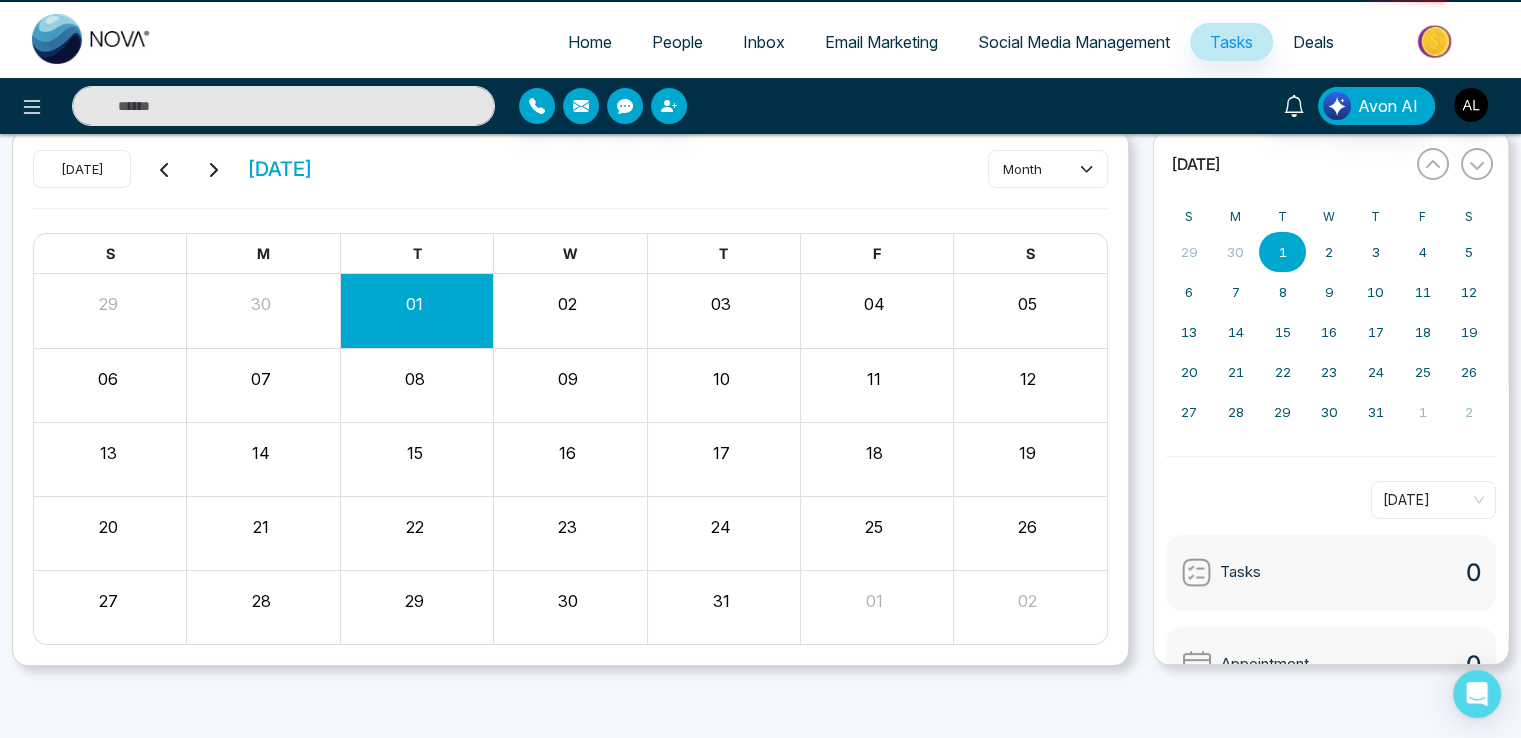 scroll, scrollTop: 0, scrollLeft: 0, axis: both 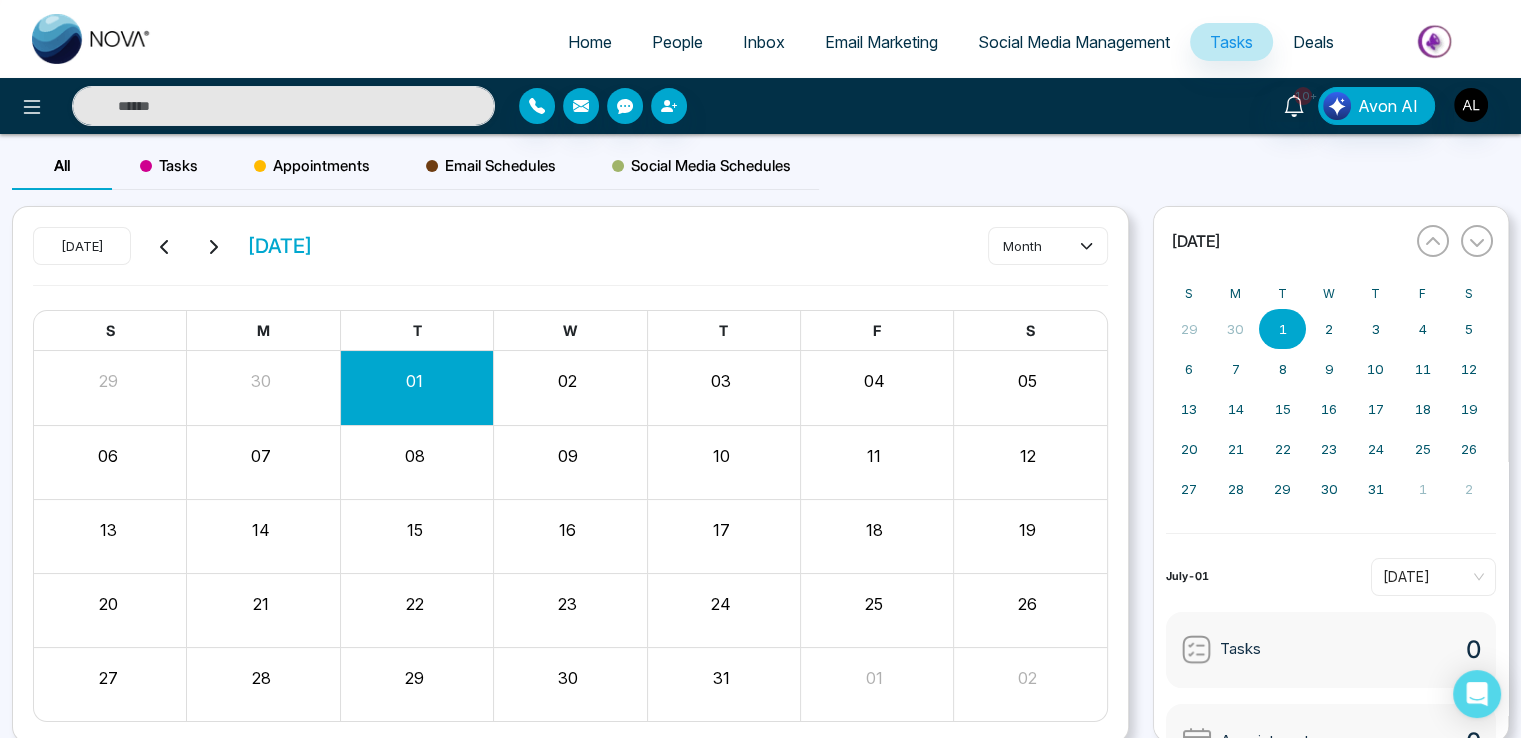 click on "Tasks" at bounding box center (169, 166) 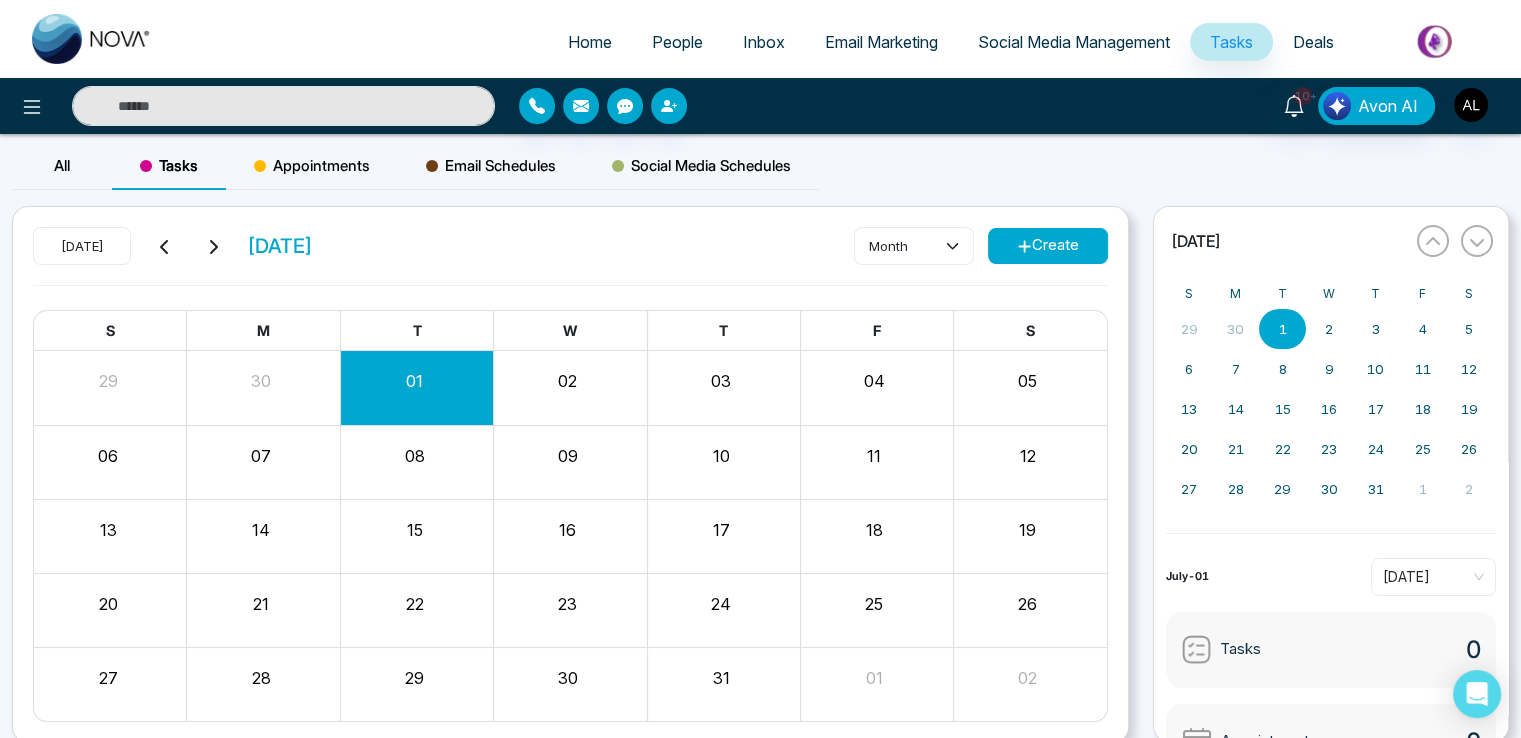 click 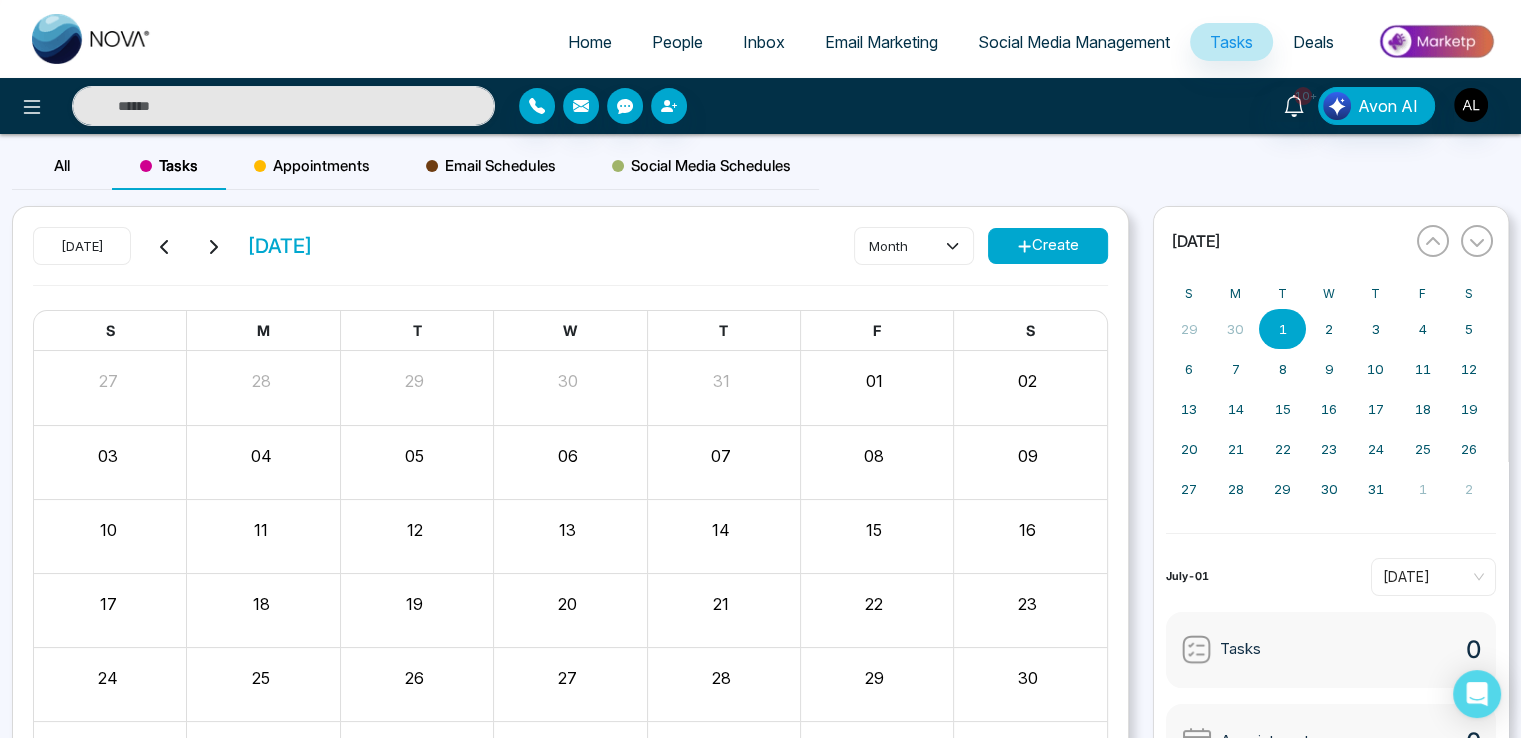click 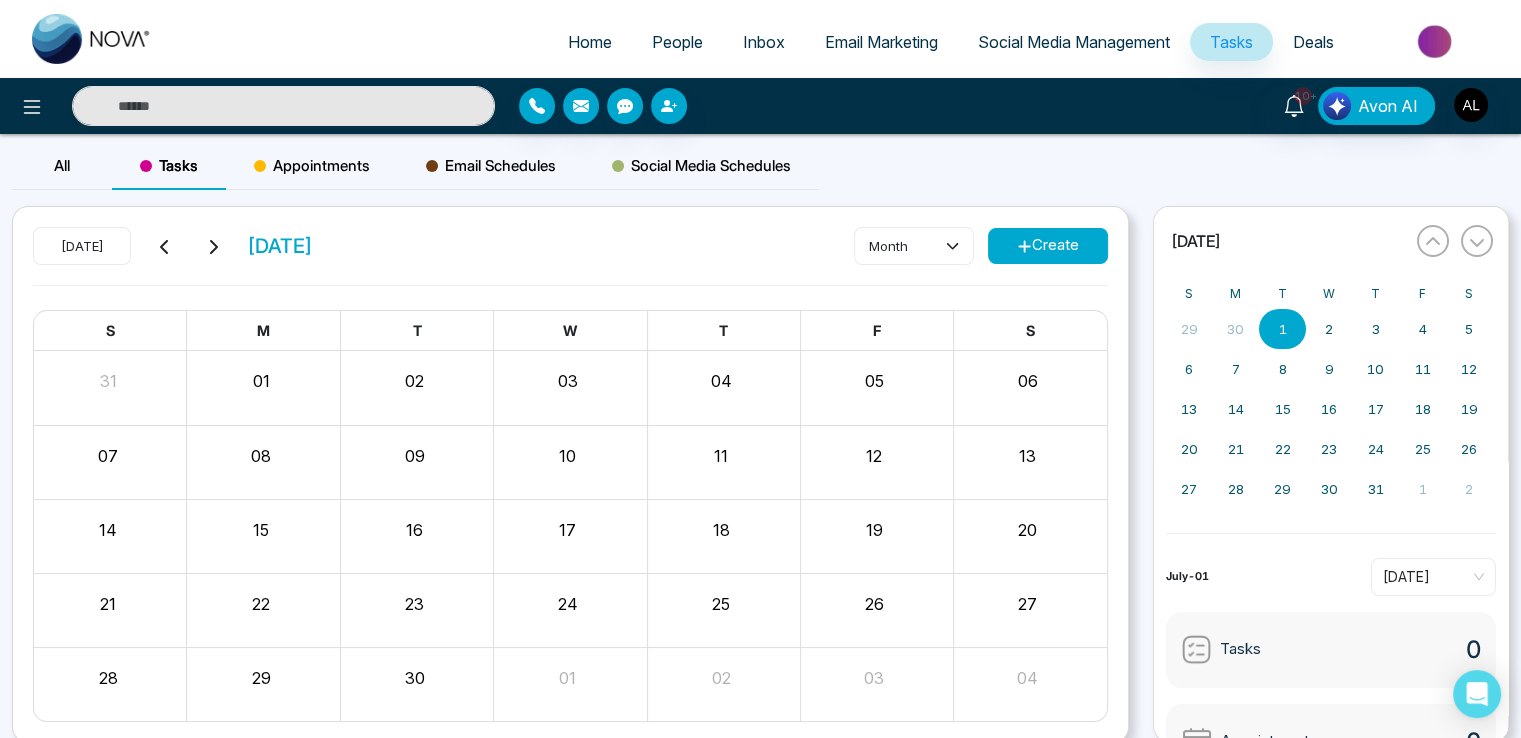 click 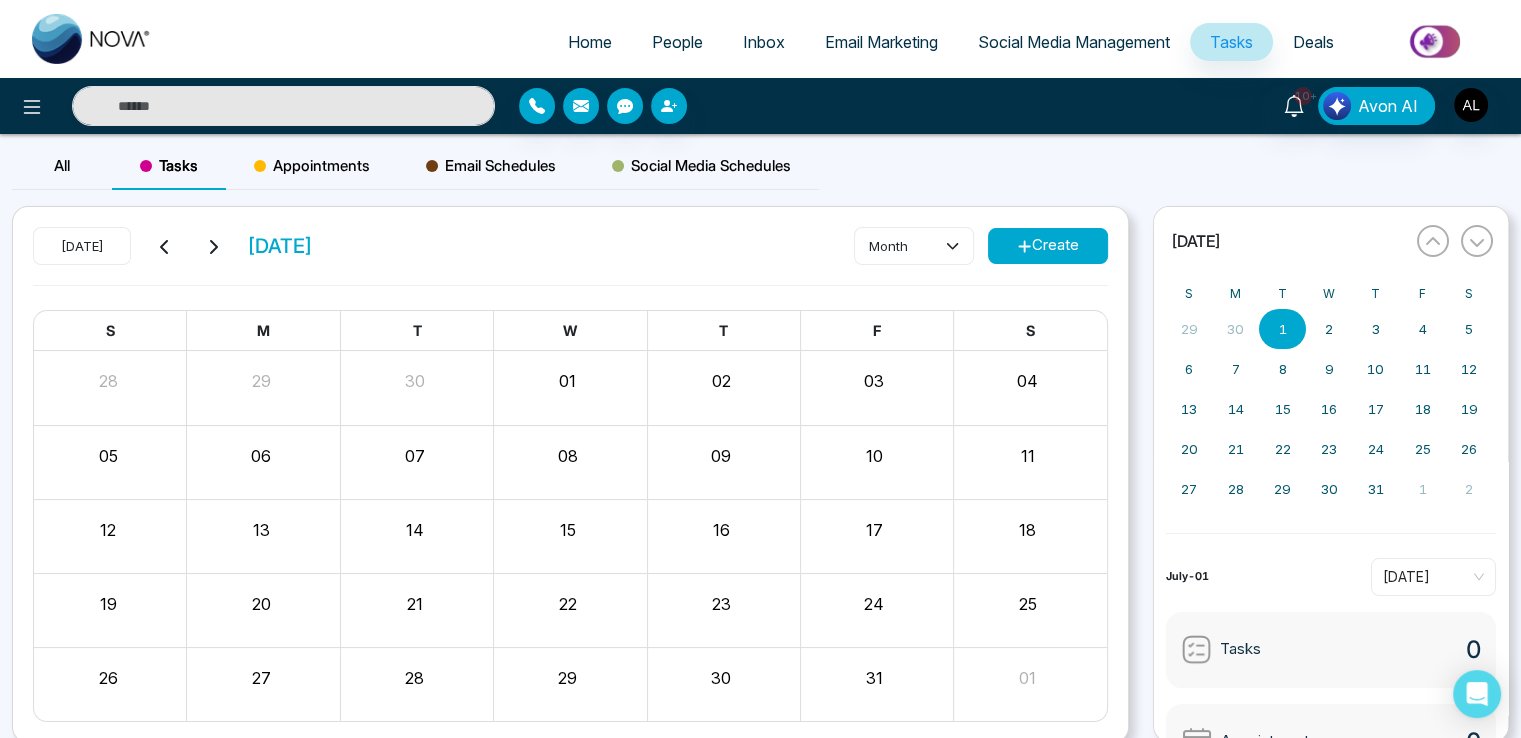 click 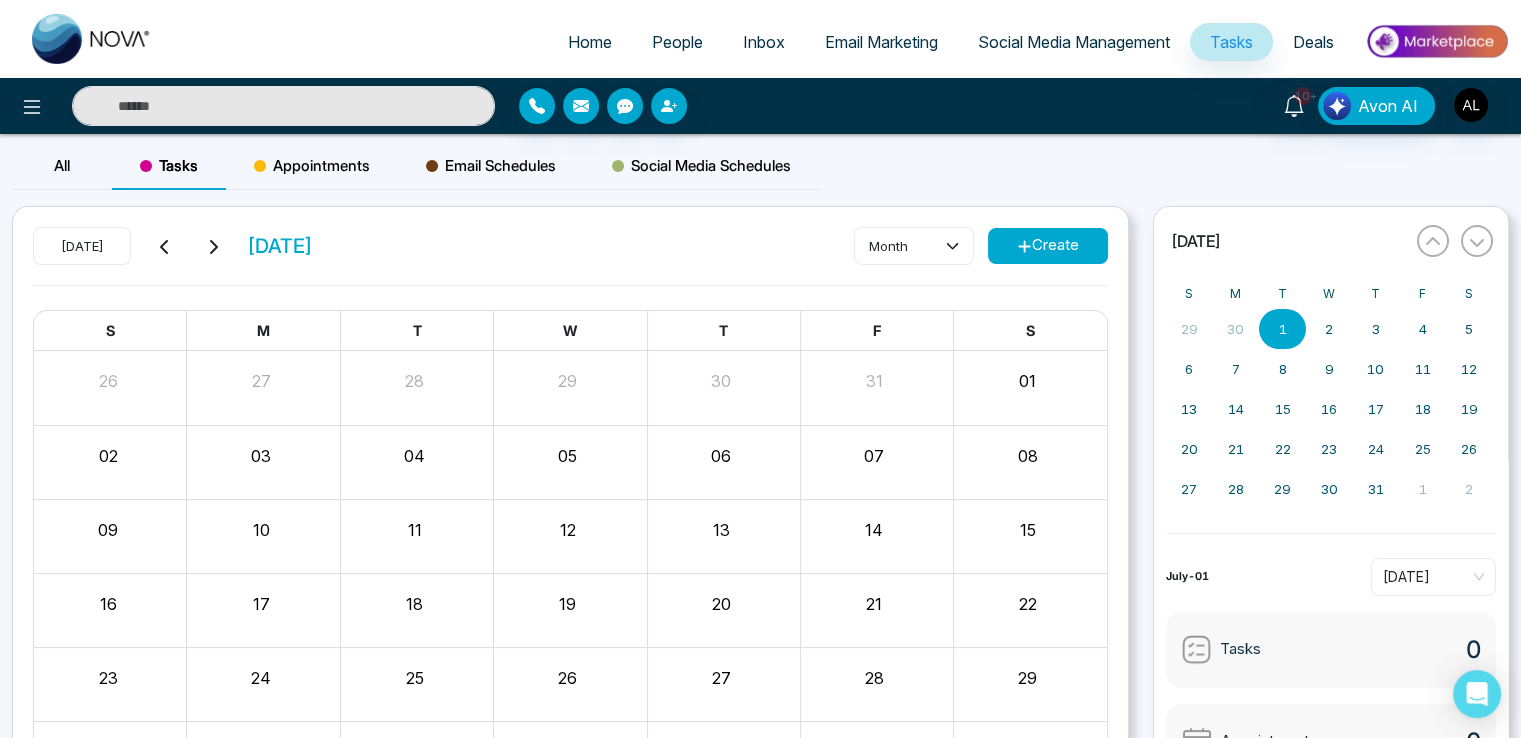 click 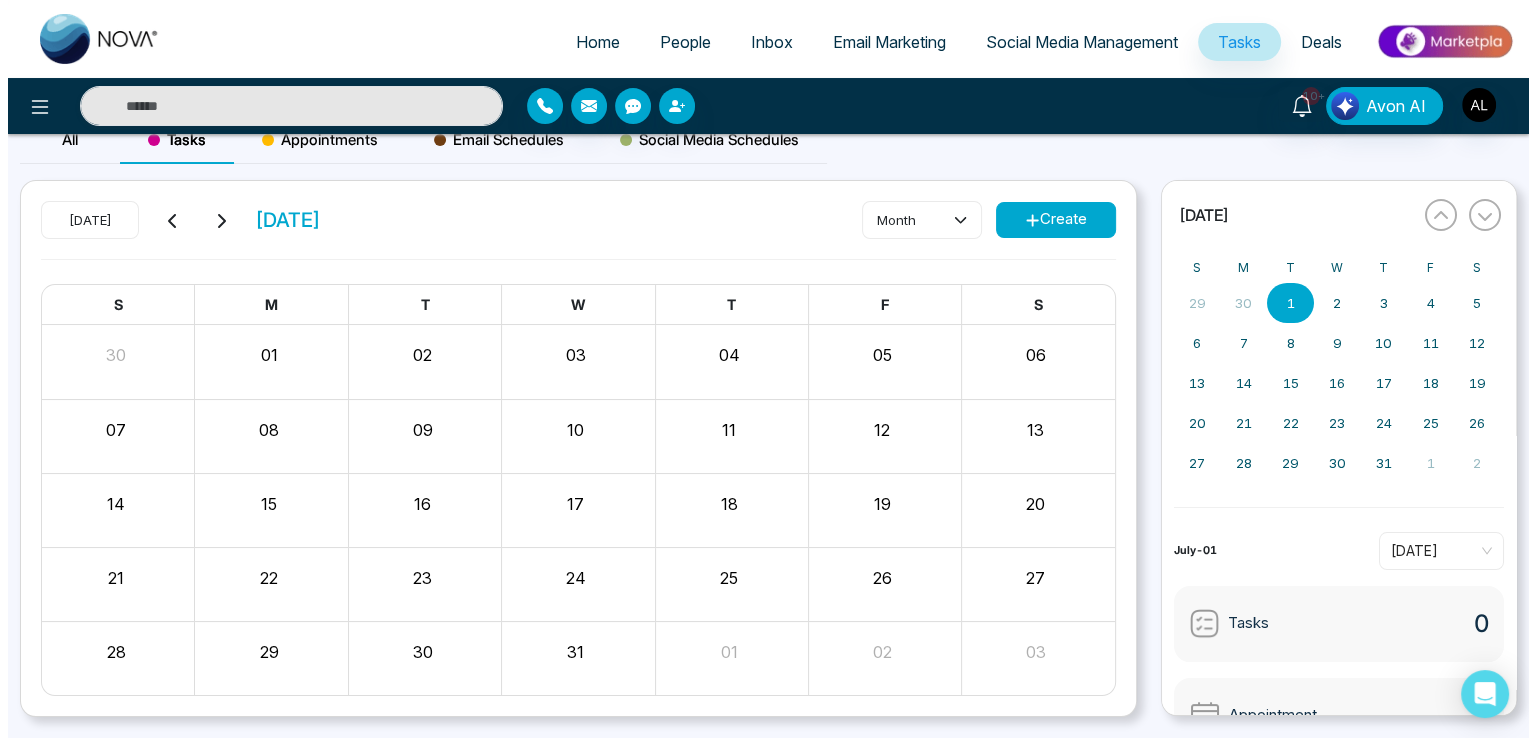 scroll, scrollTop: 0, scrollLeft: 0, axis: both 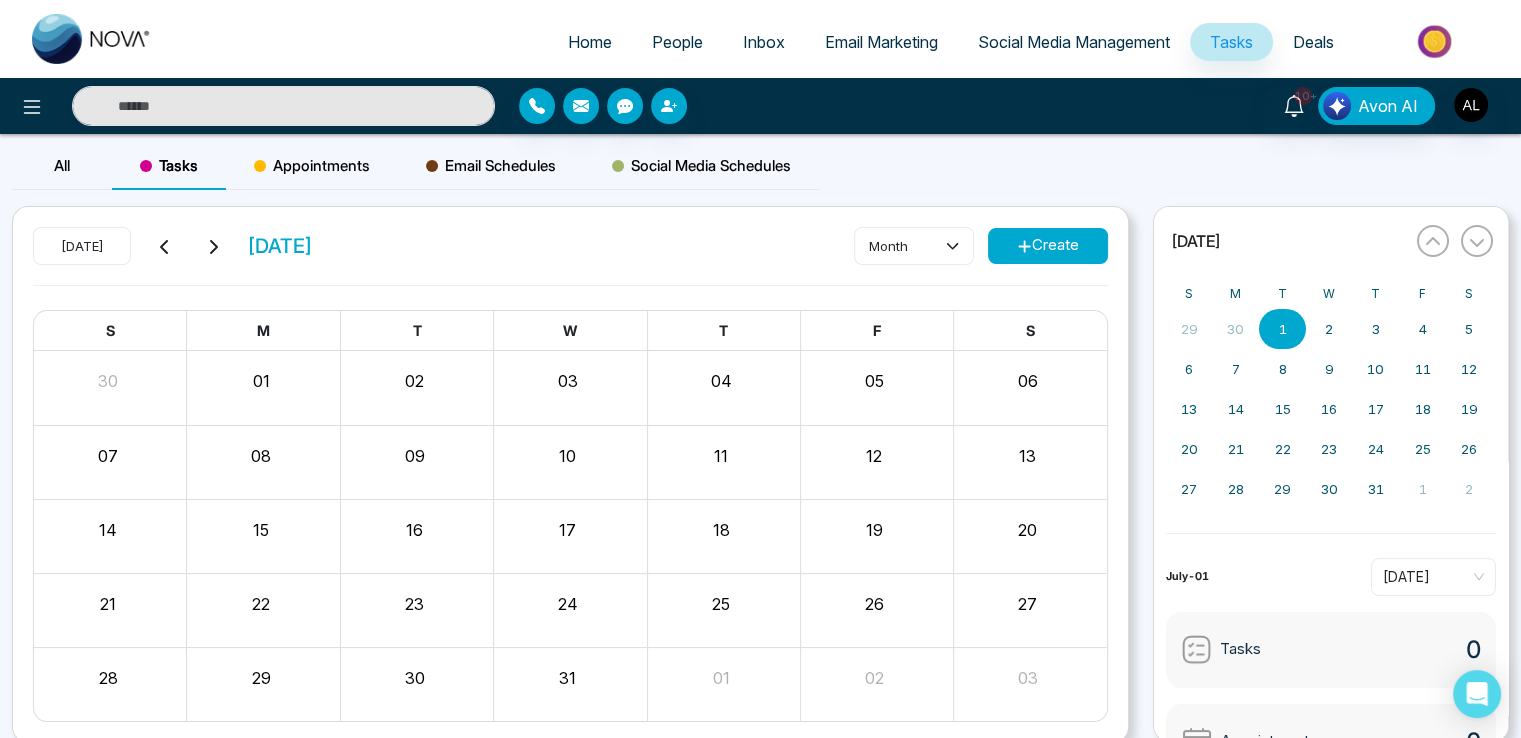 click on "02" at bounding box center [417, 387] 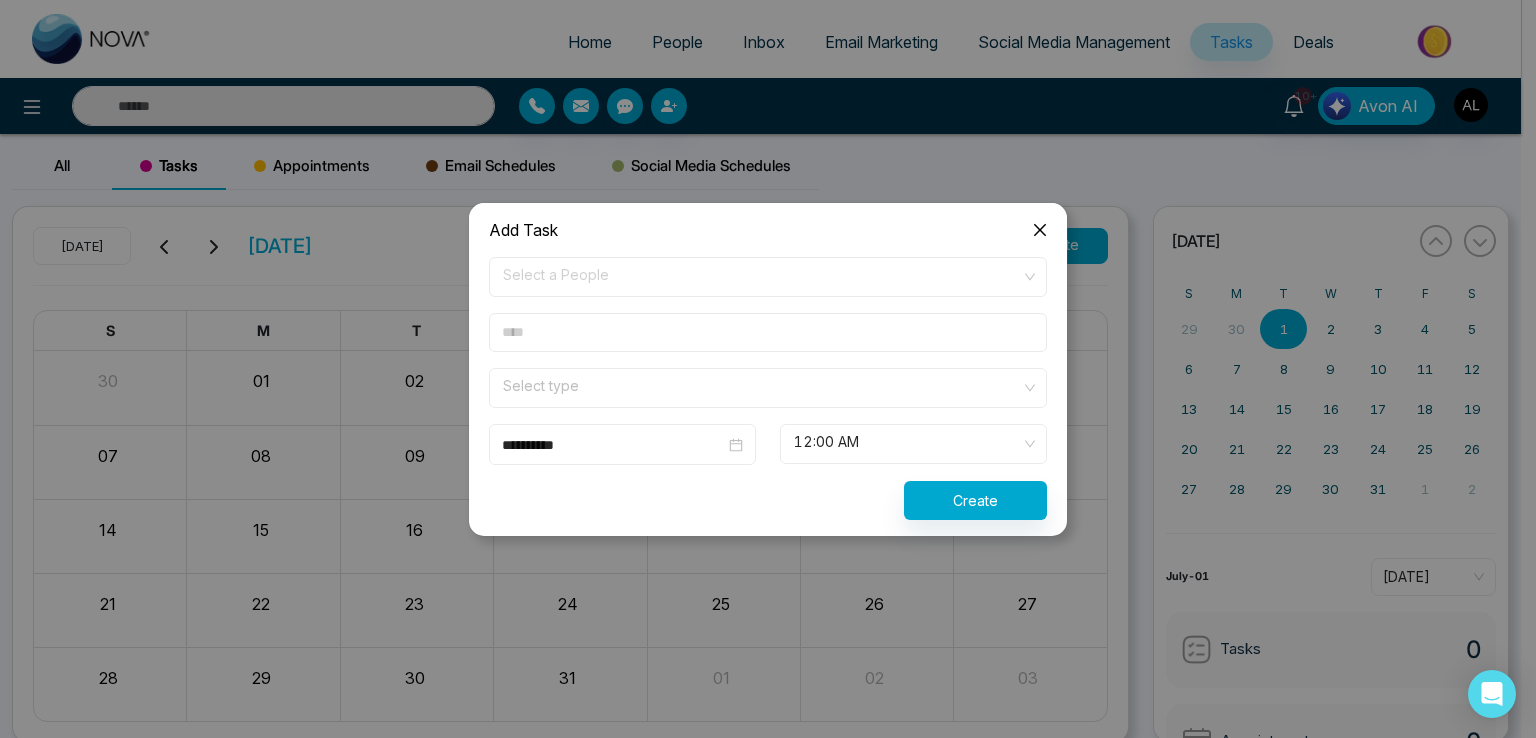 click on "**********" at bounding box center (622, 444) 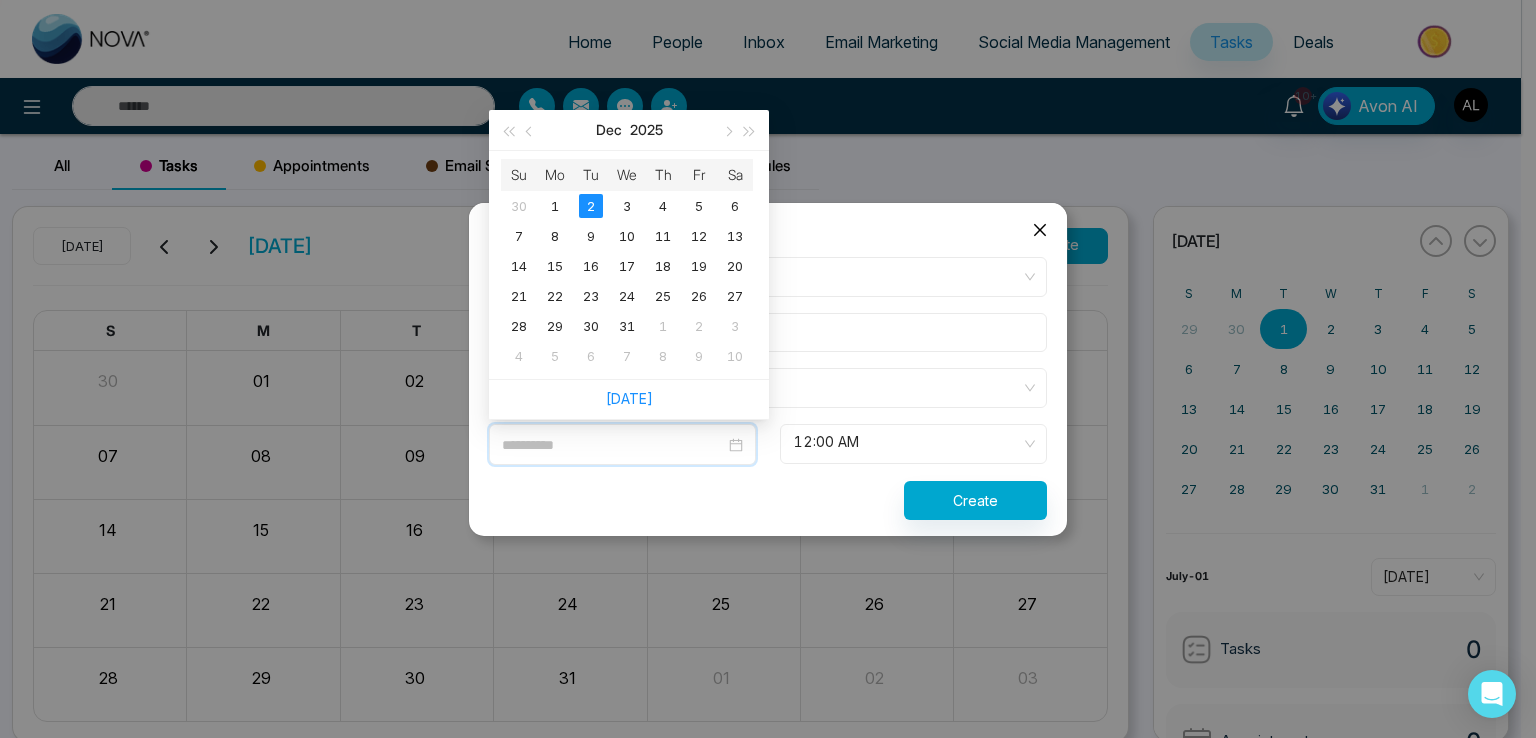 type on "**********" 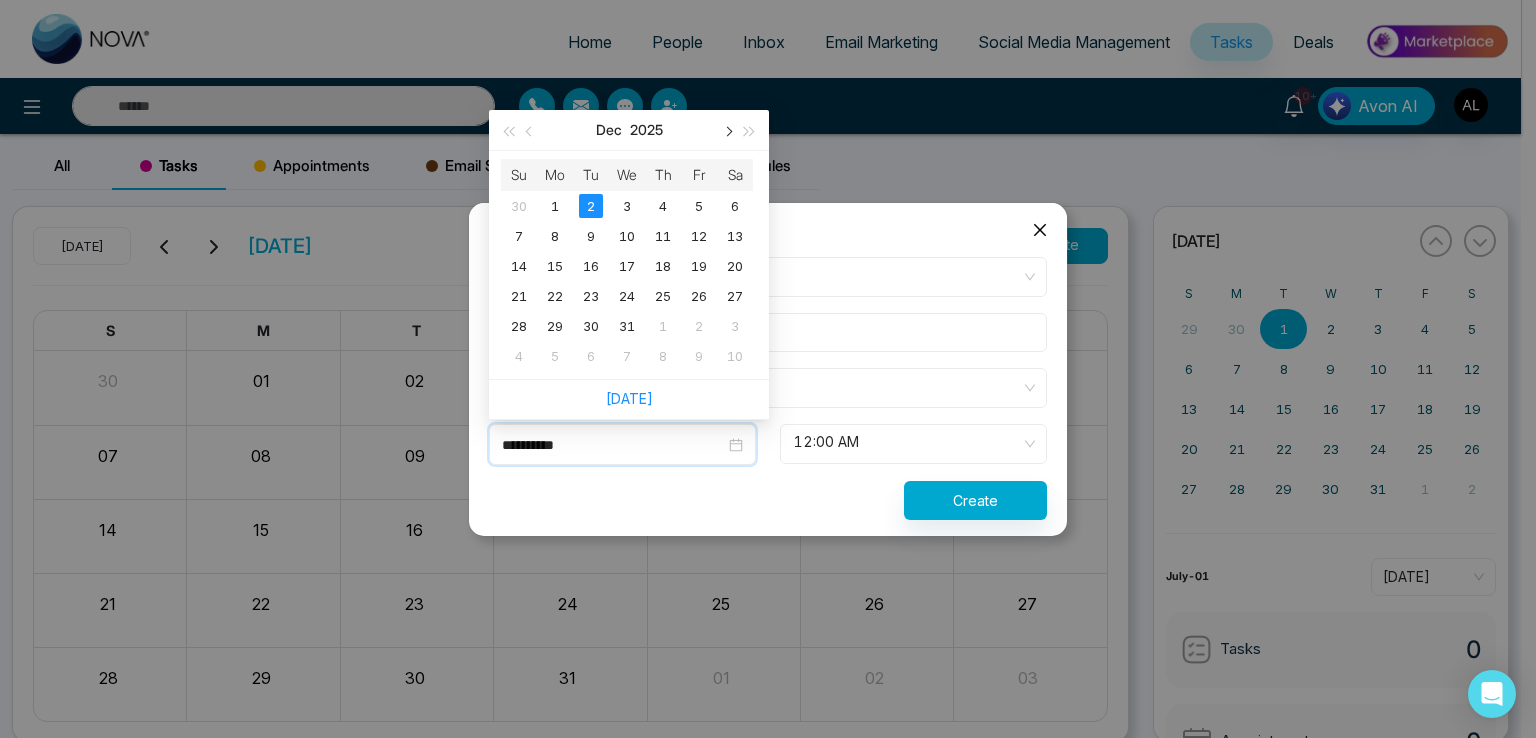 click at bounding box center (727, 131) 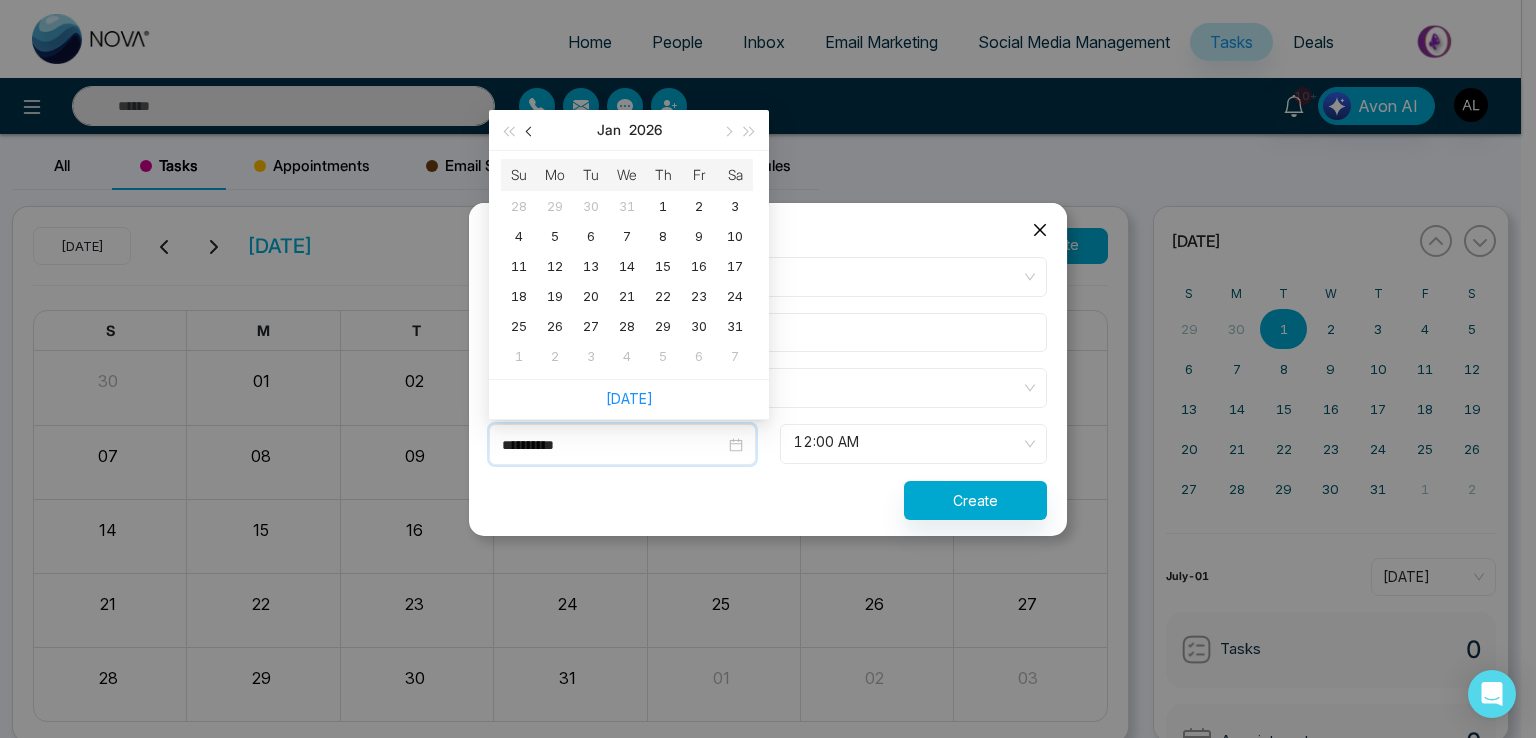 click at bounding box center [530, 130] 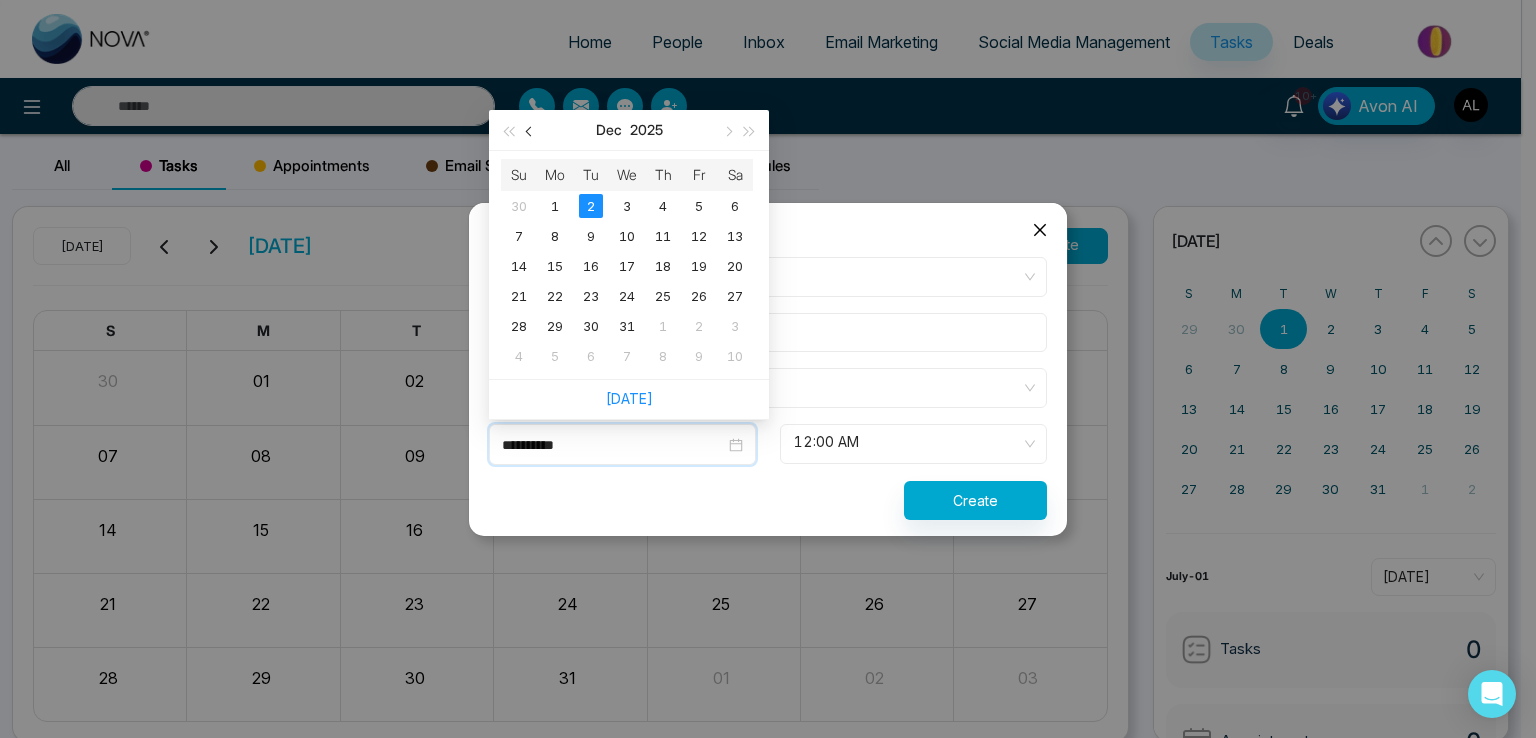 click at bounding box center (530, 130) 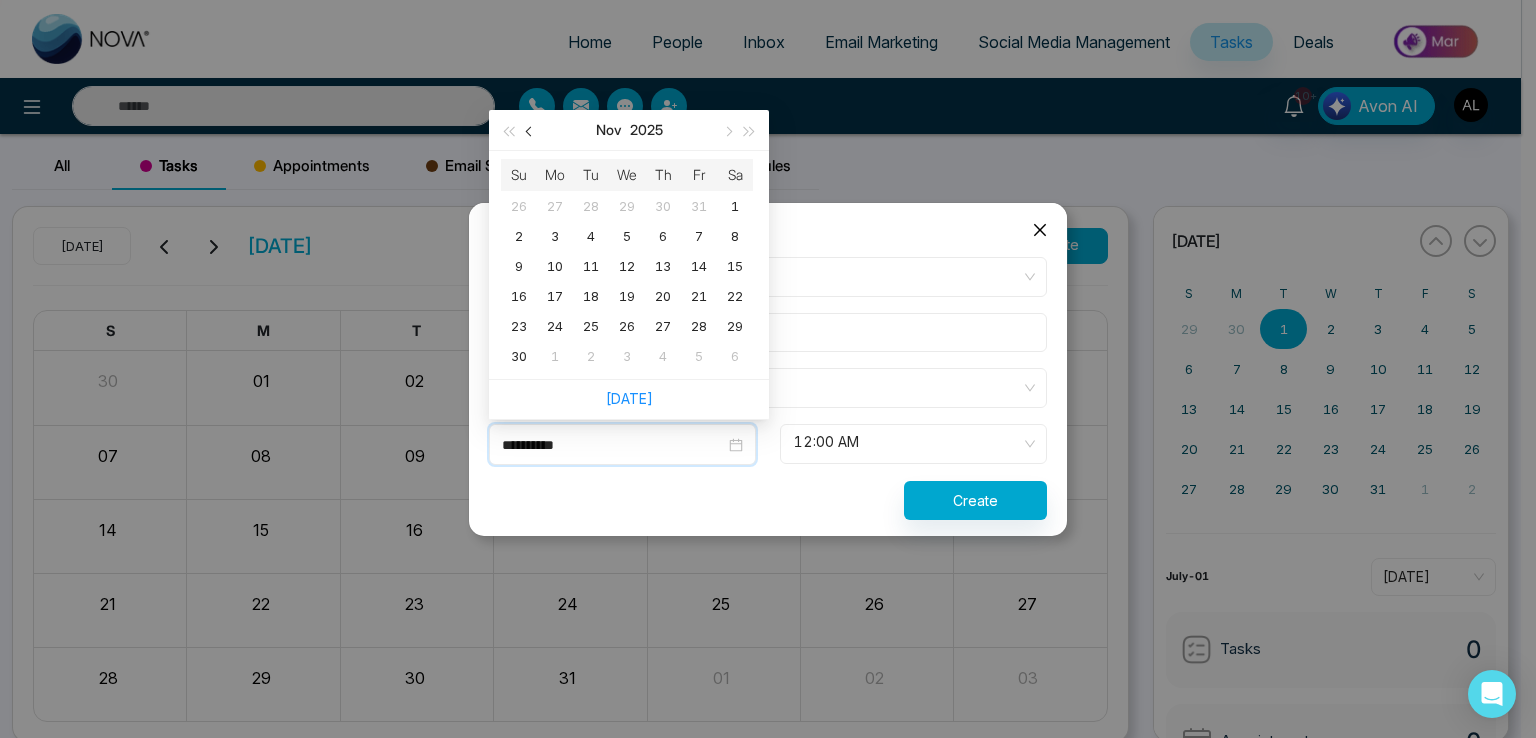 click at bounding box center (530, 130) 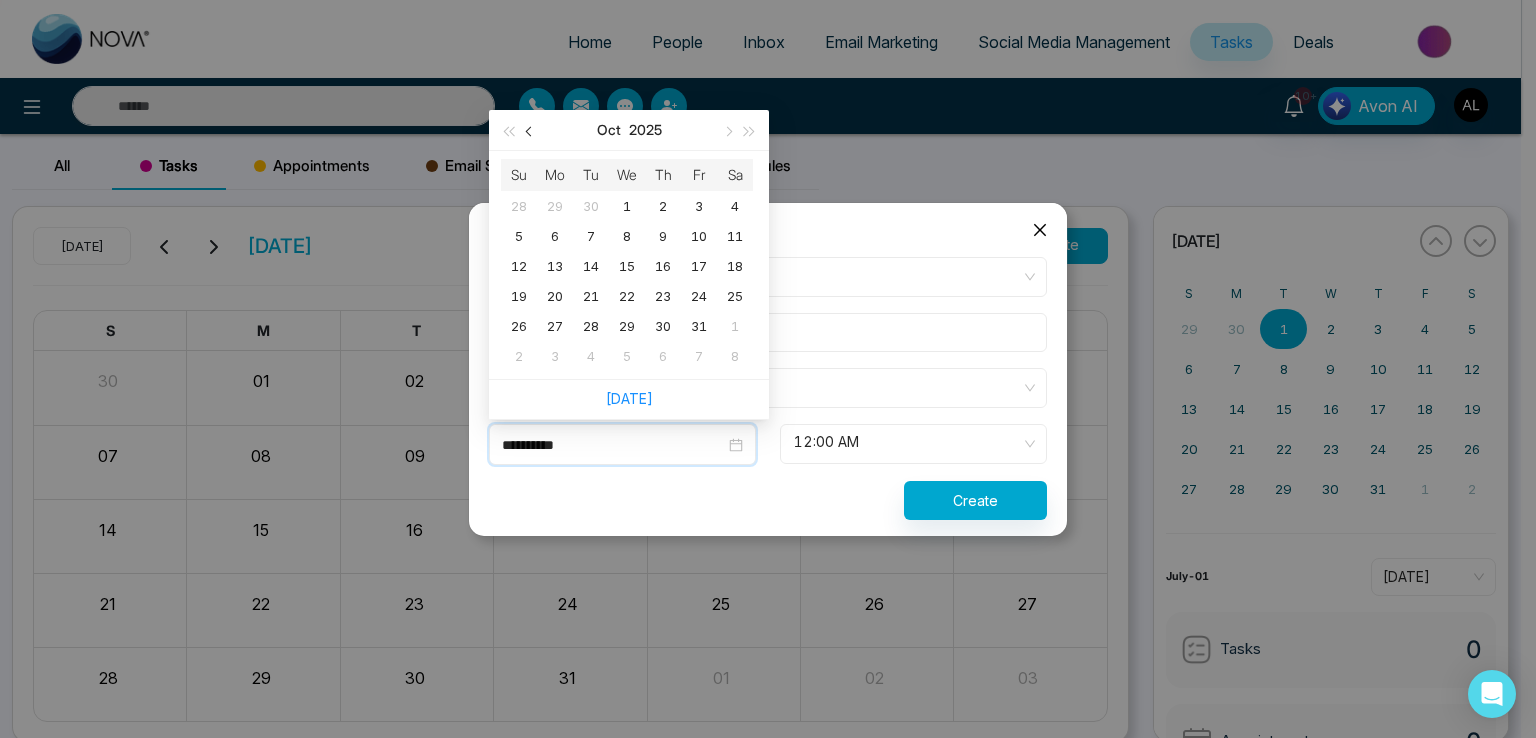 click at bounding box center [530, 130] 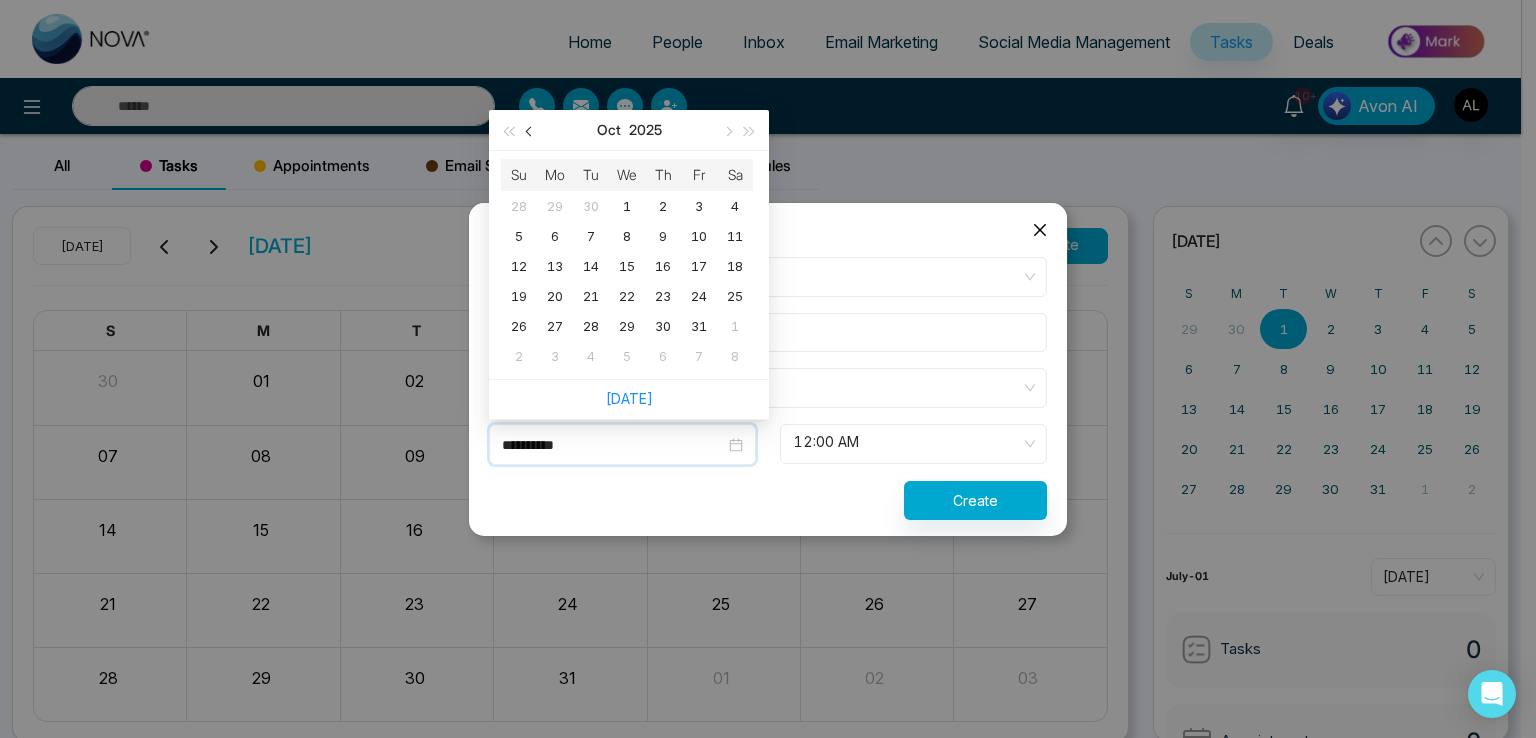 click at bounding box center [530, 130] 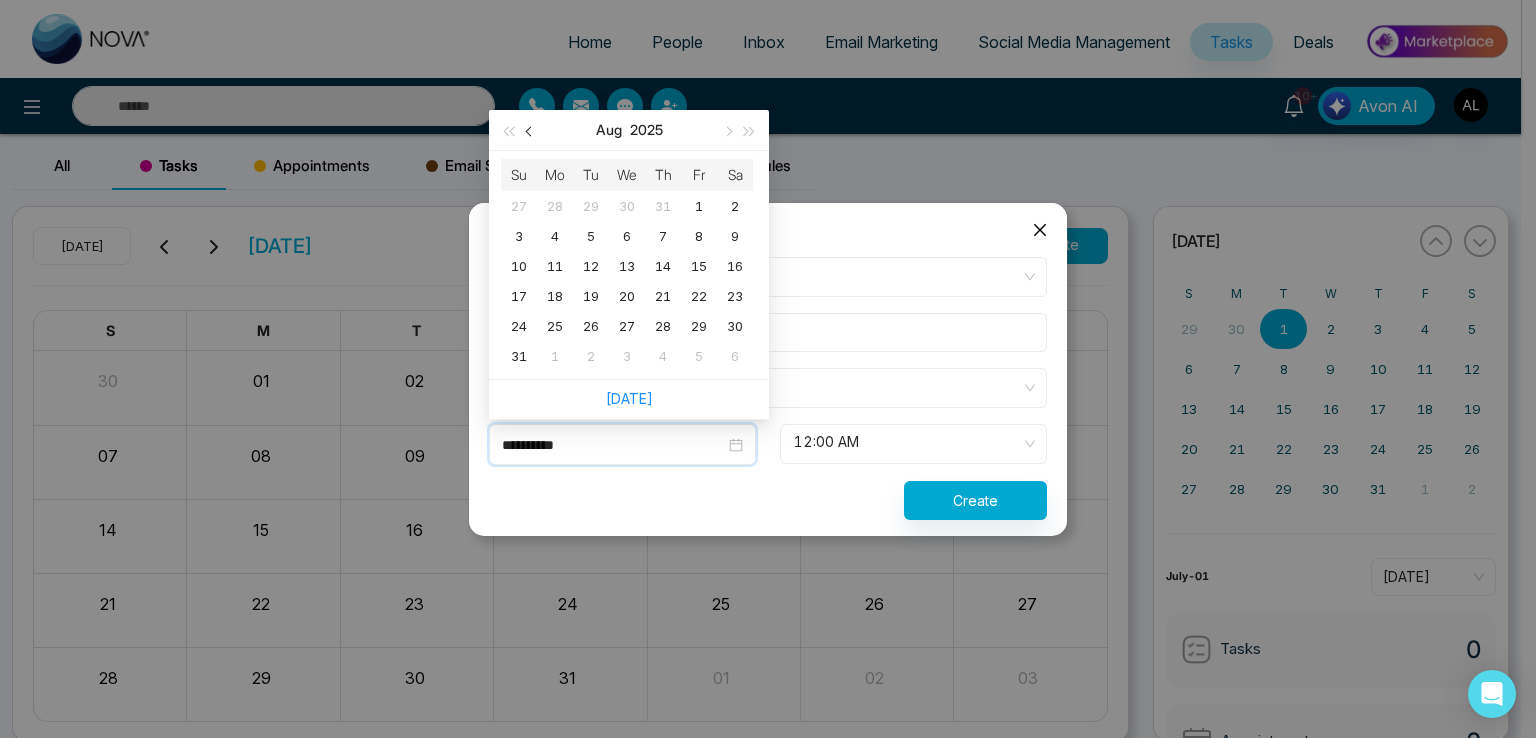click at bounding box center (530, 130) 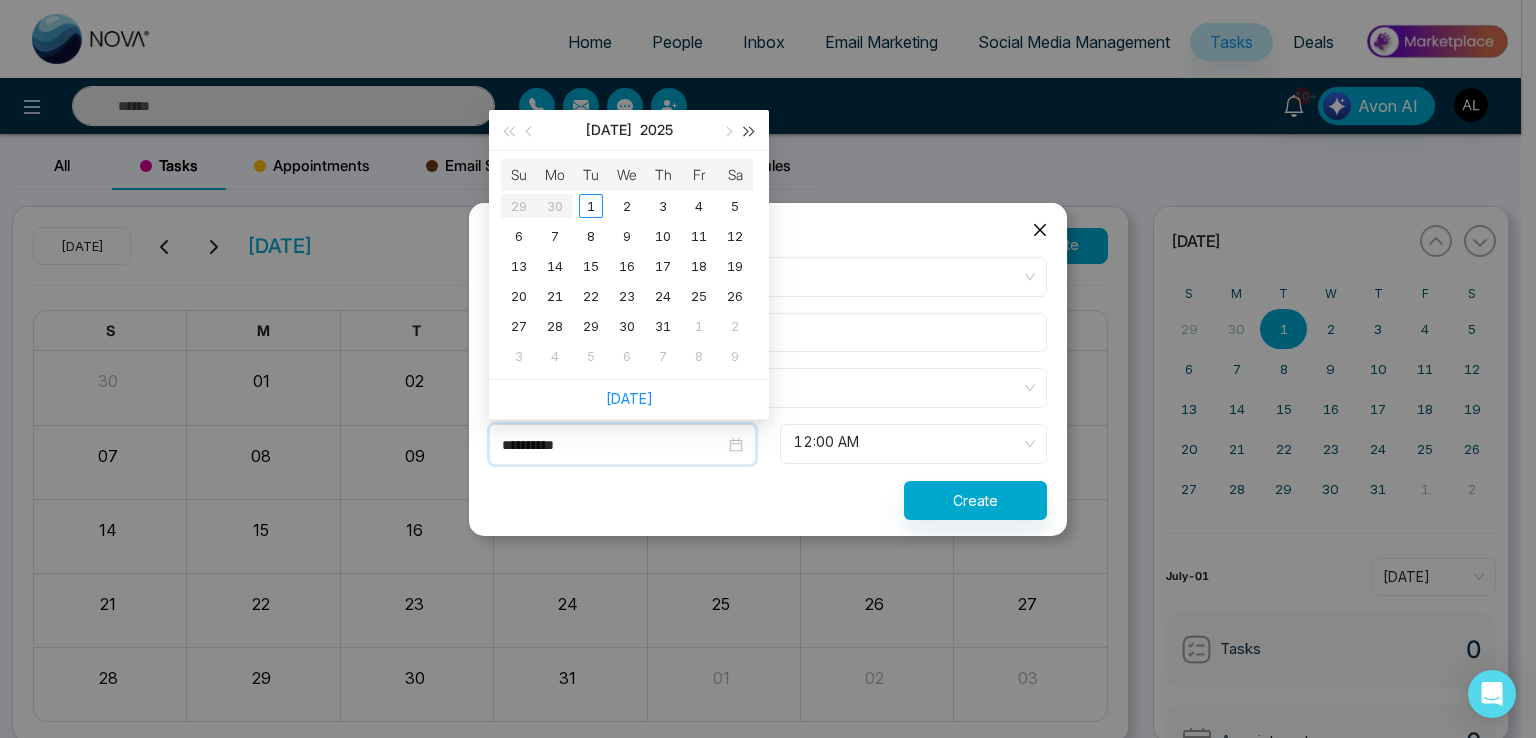 click at bounding box center [750, 131] 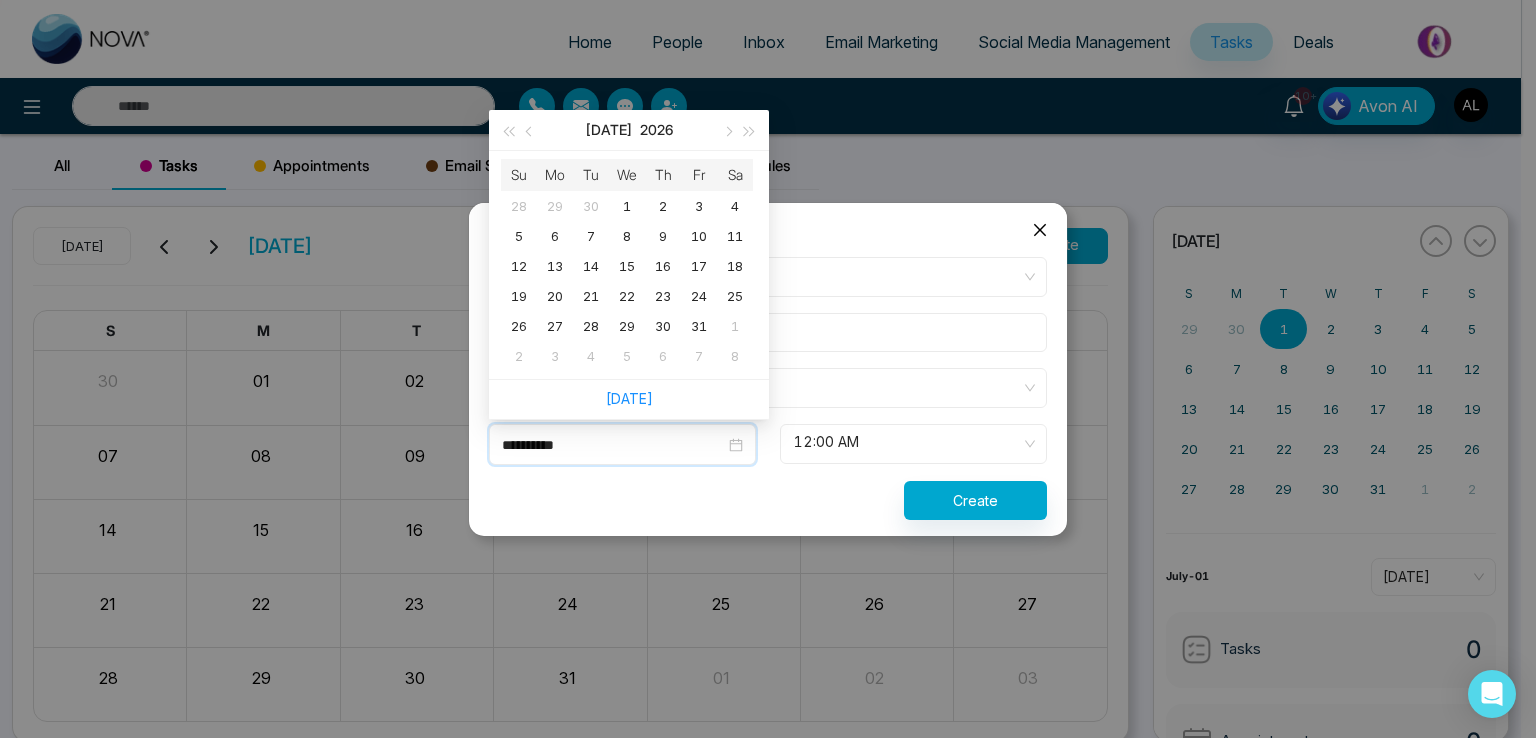 click on "**********" at bounding box center (768, 369) 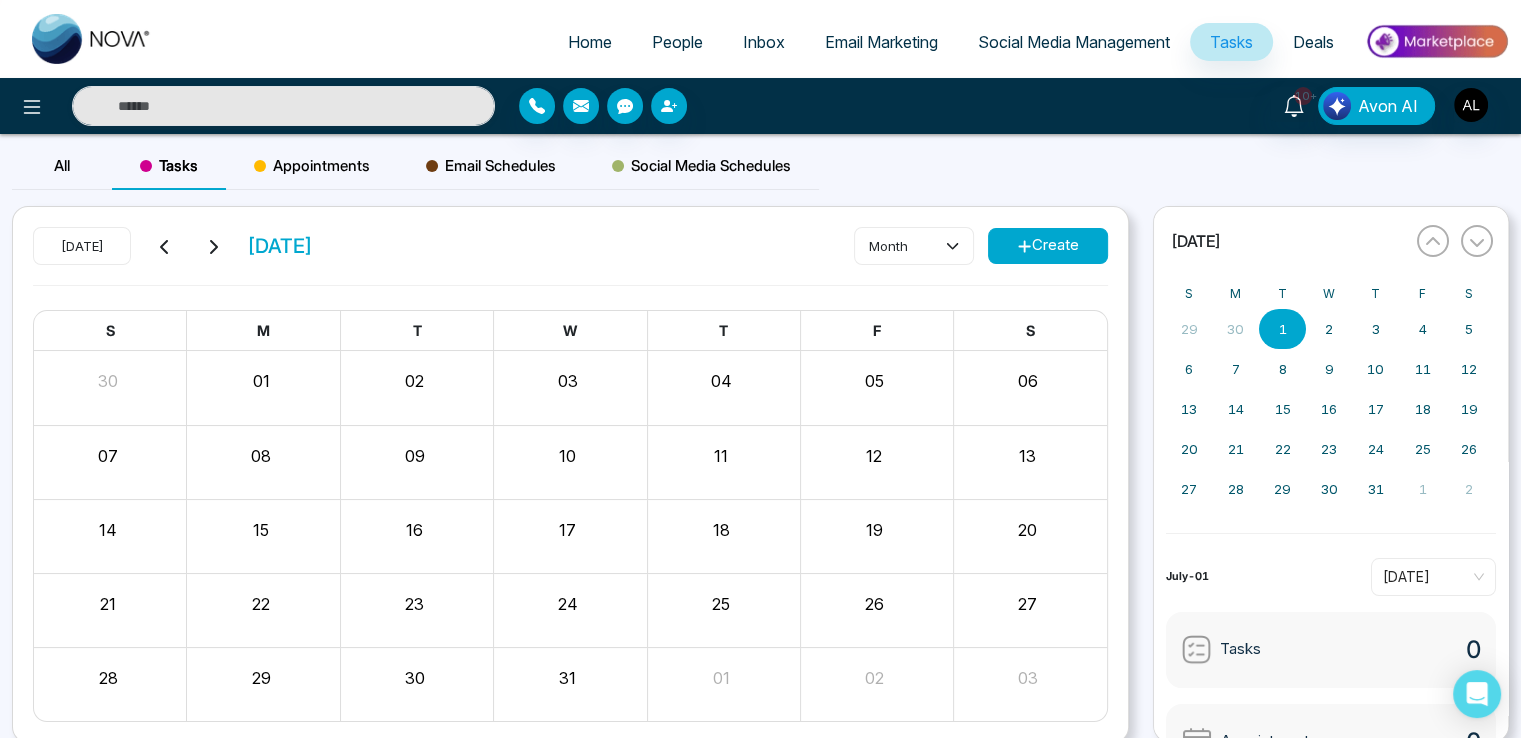 click on "Appointments" at bounding box center [312, 166] 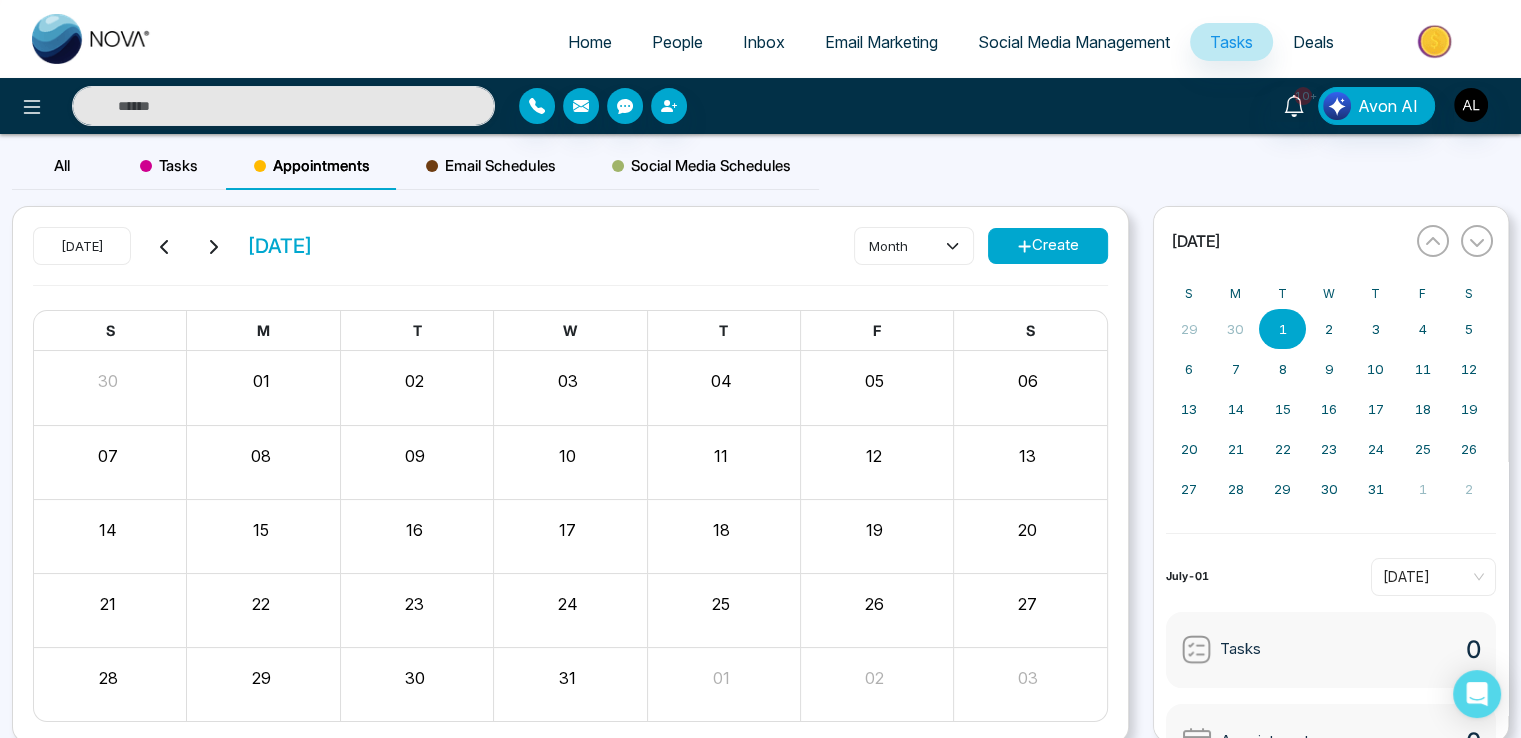 click on "Tasks" at bounding box center [169, 166] 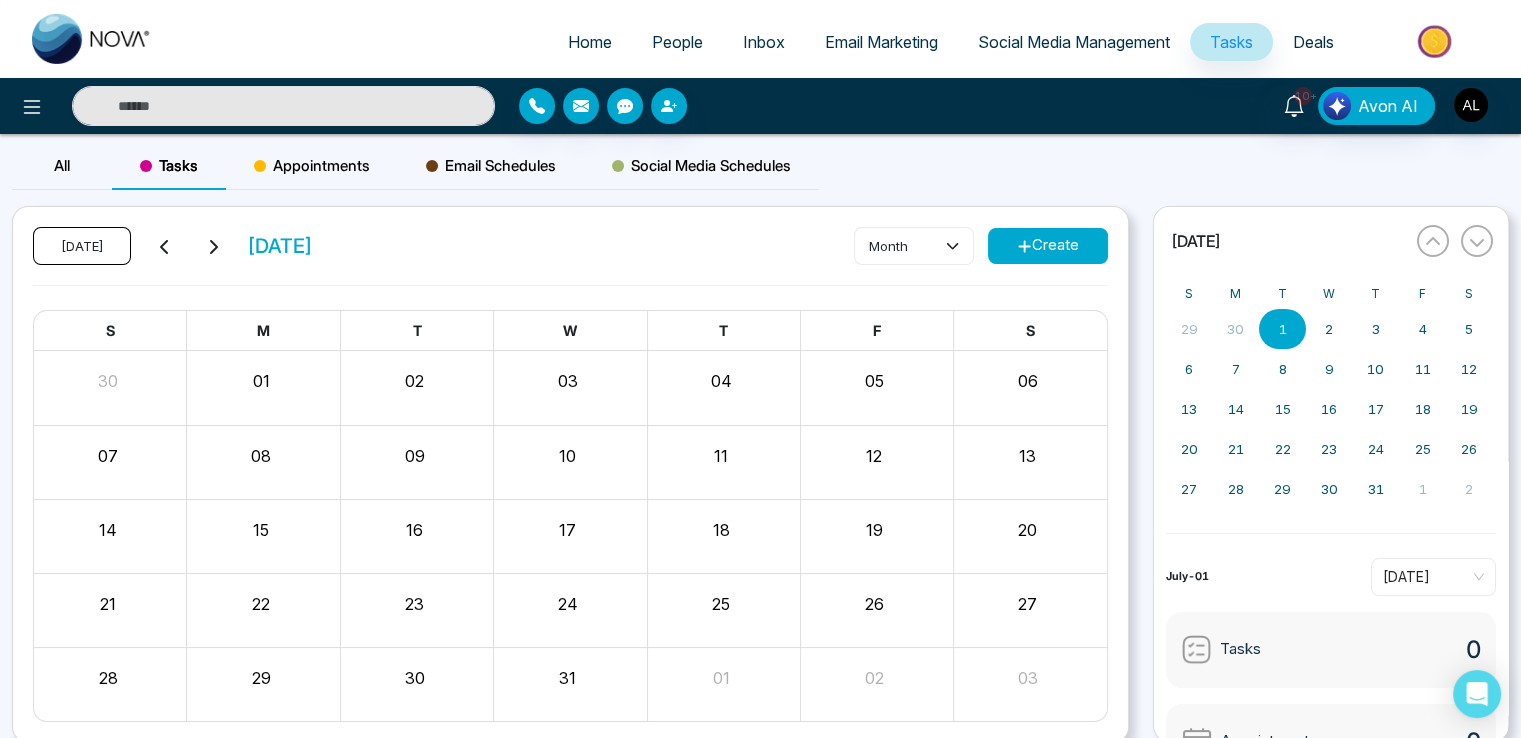 click on "[DATE]" at bounding box center [82, 246] 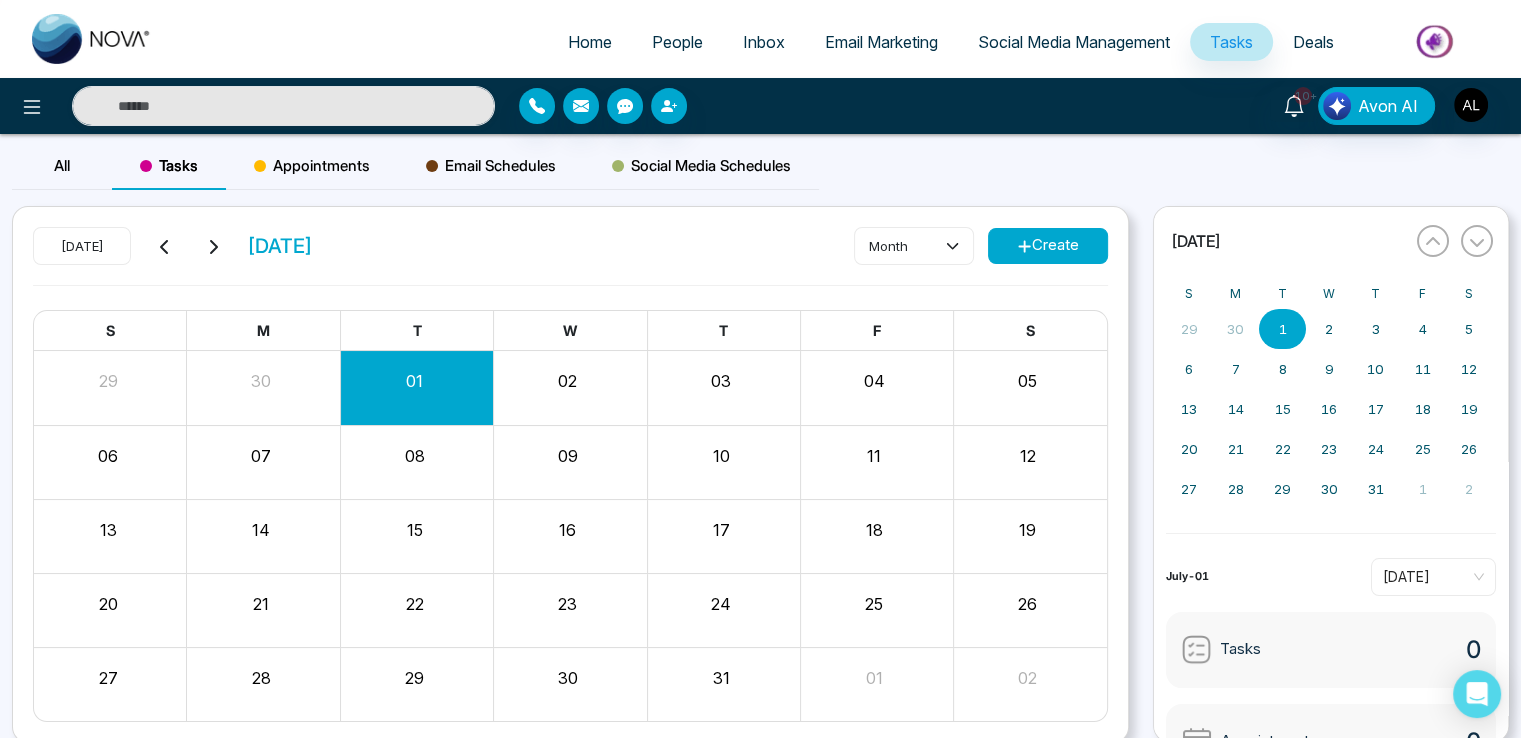 click on "01" at bounding box center (414, 381) 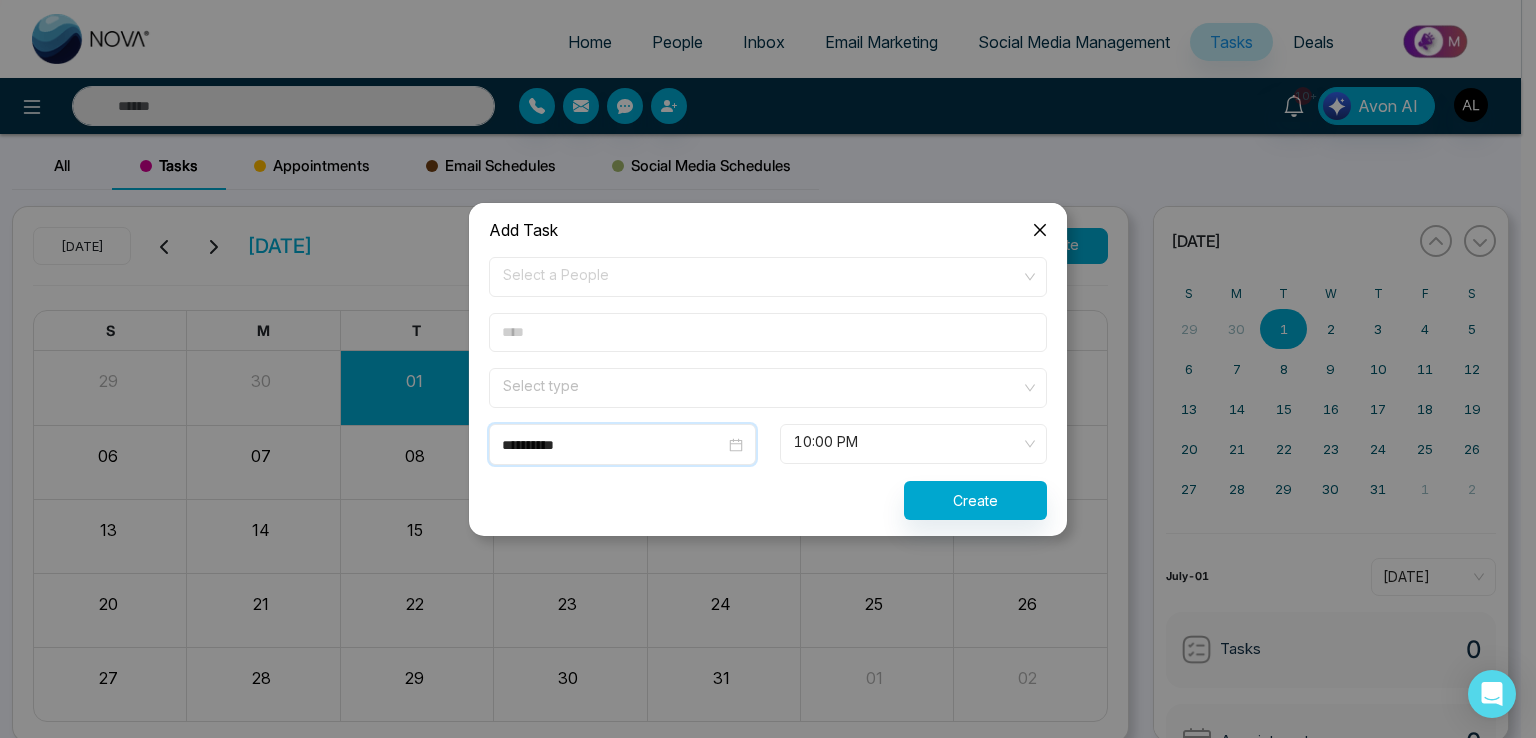 click on "**********" at bounding box center (613, 445) 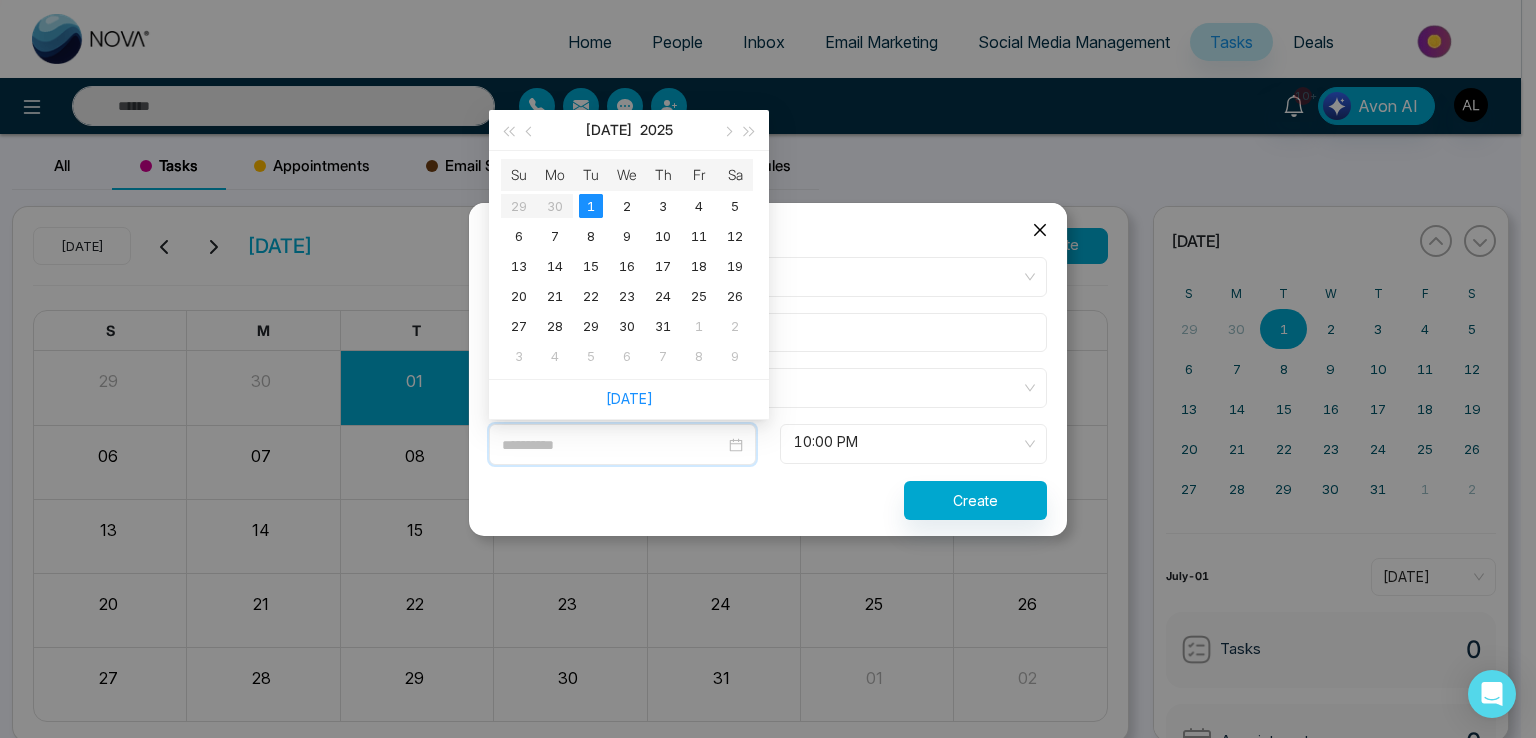 type on "**********" 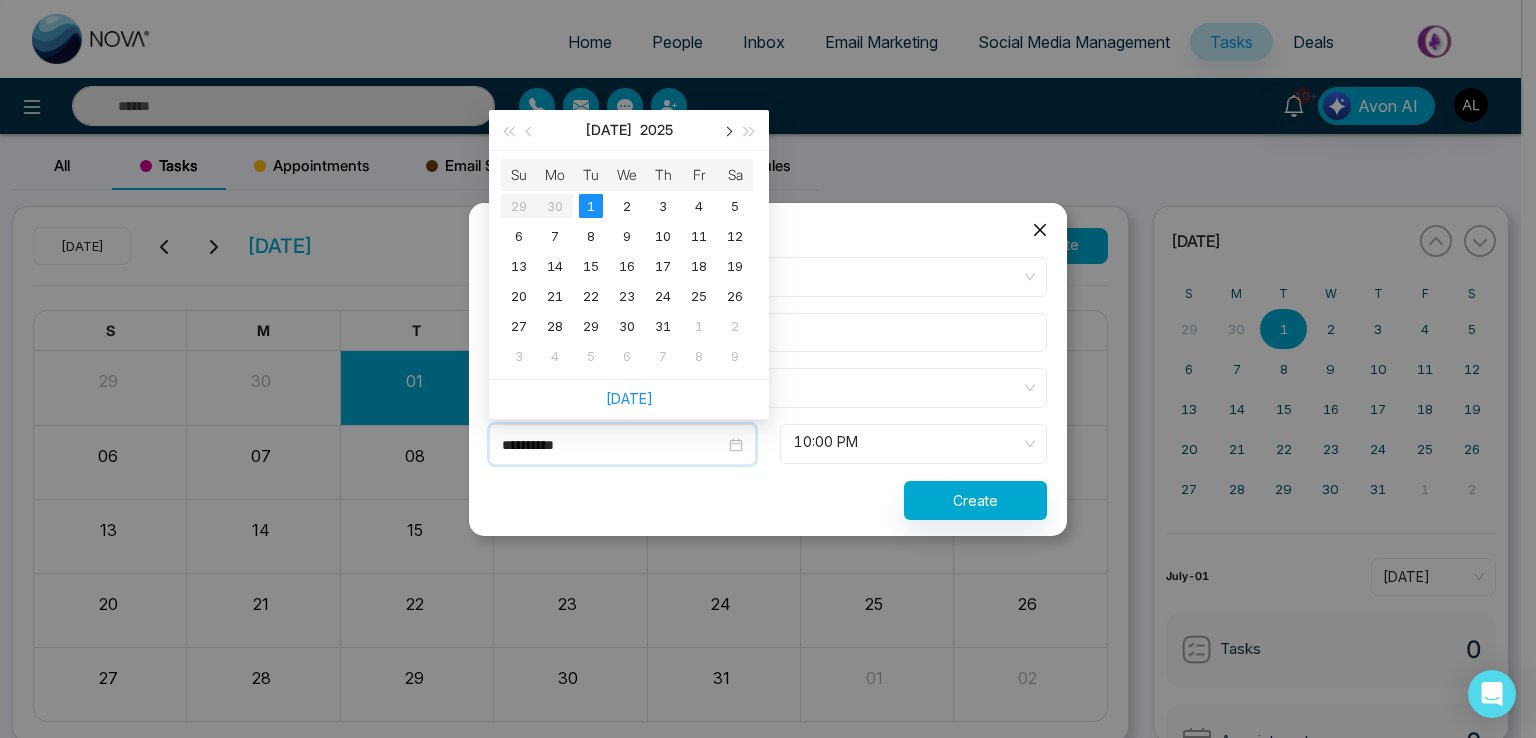 click at bounding box center (727, 131) 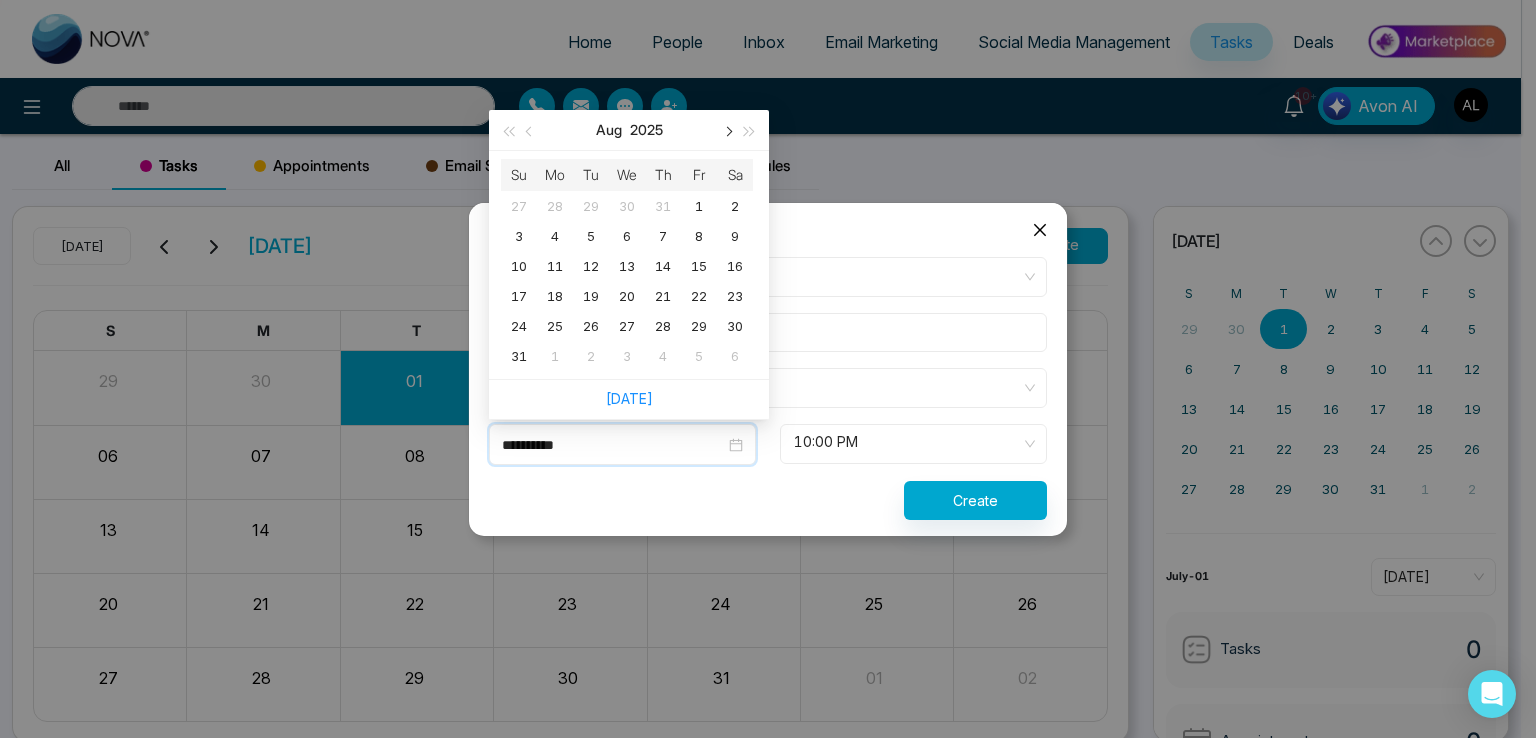 click at bounding box center (727, 131) 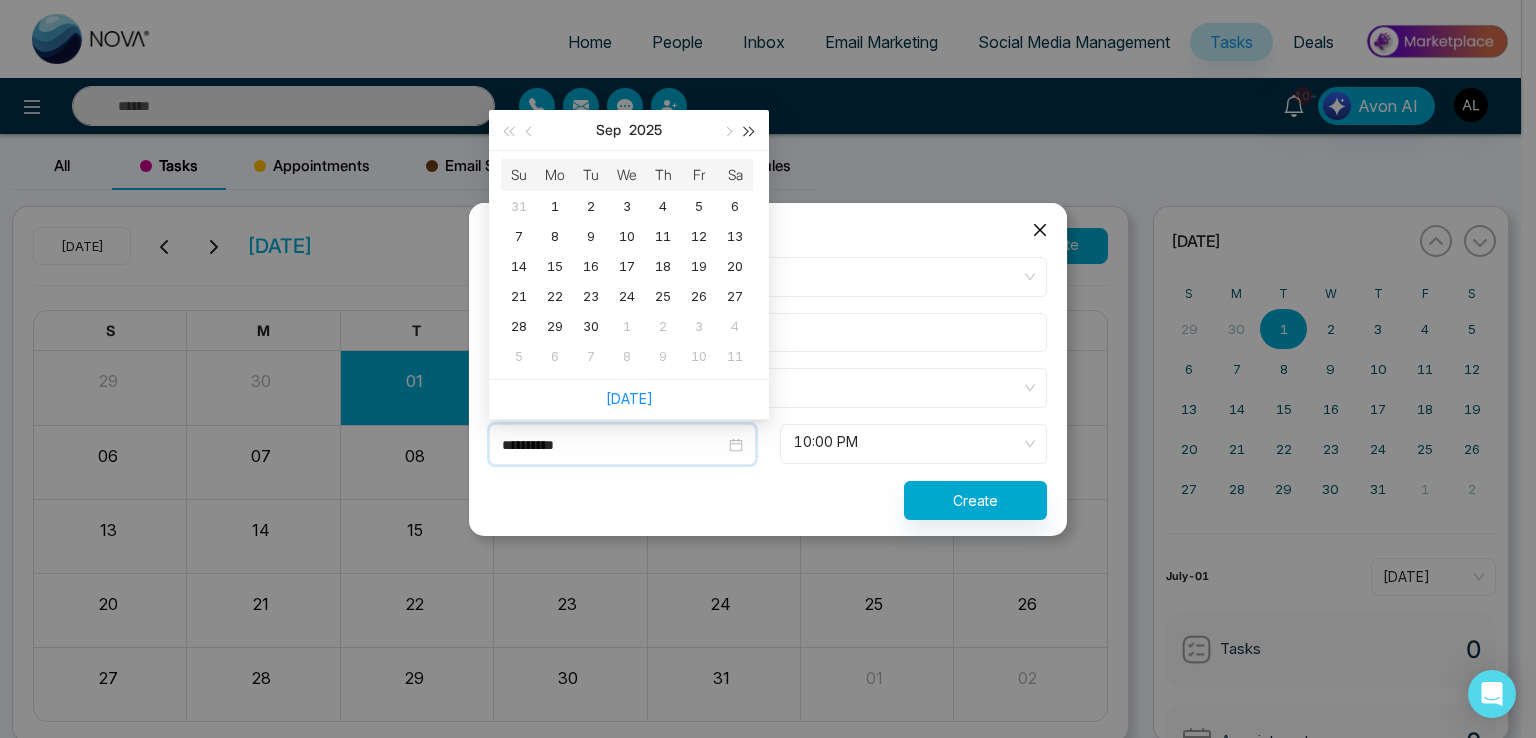 click at bounding box center [750, 131] 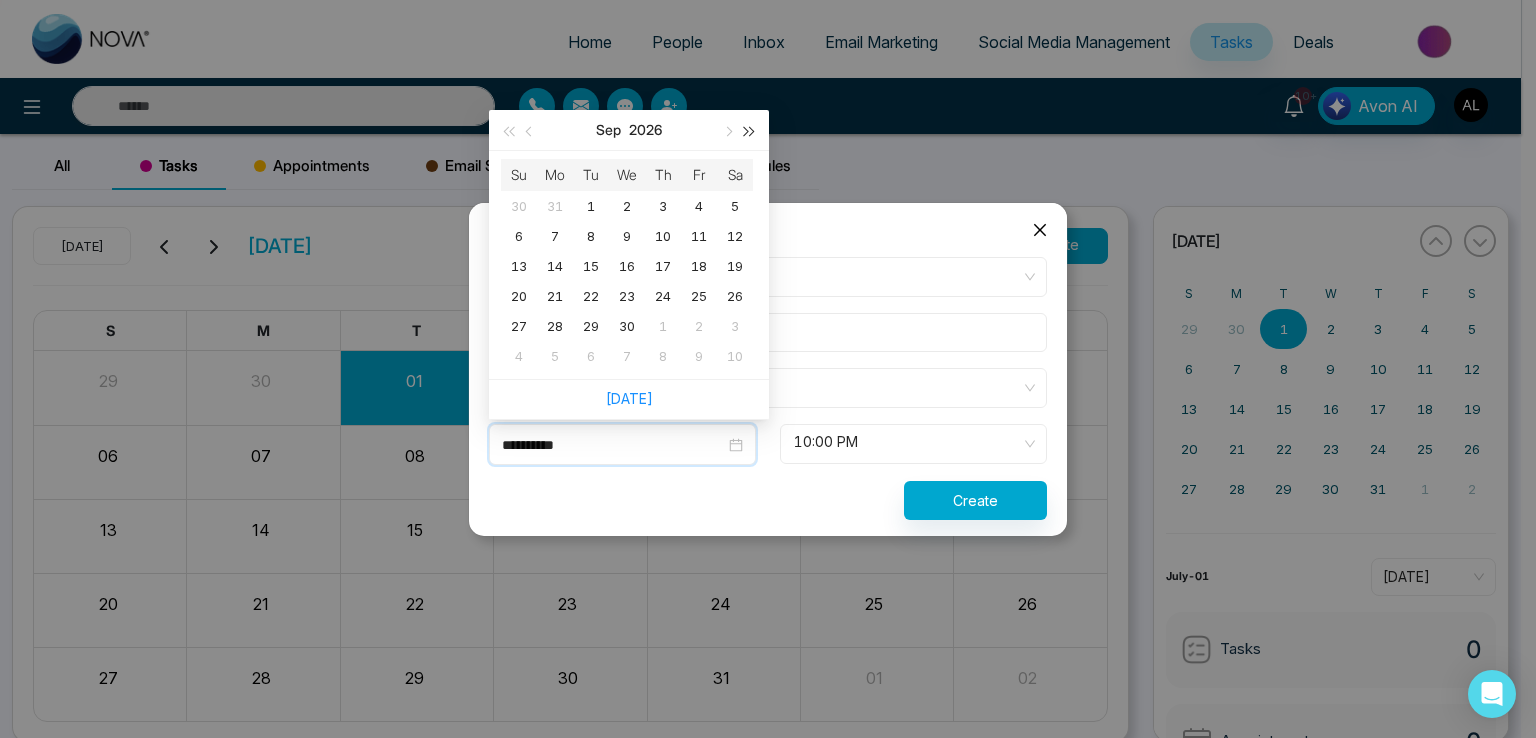 click at bounding box center [750, 131] 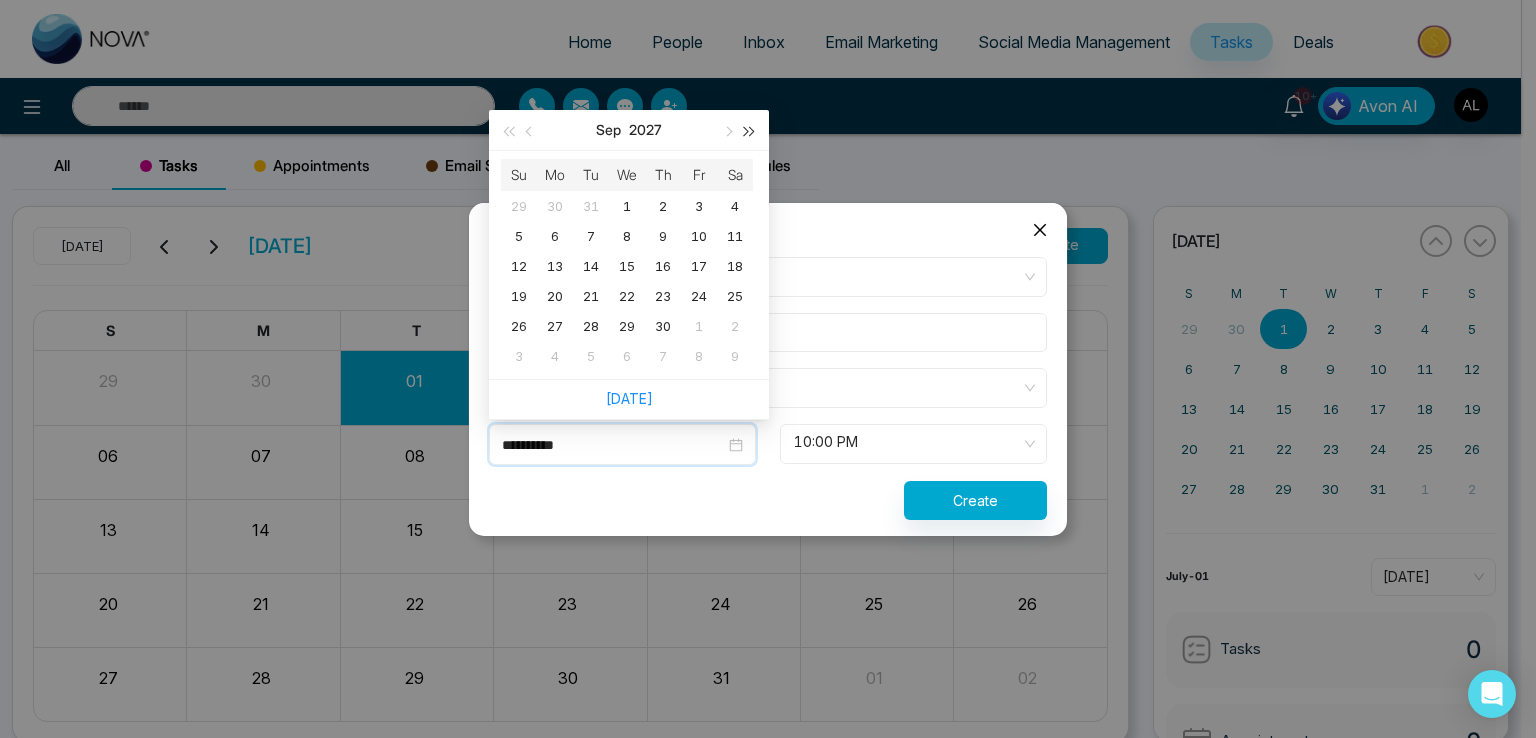 click at bounding box center [750, 131] 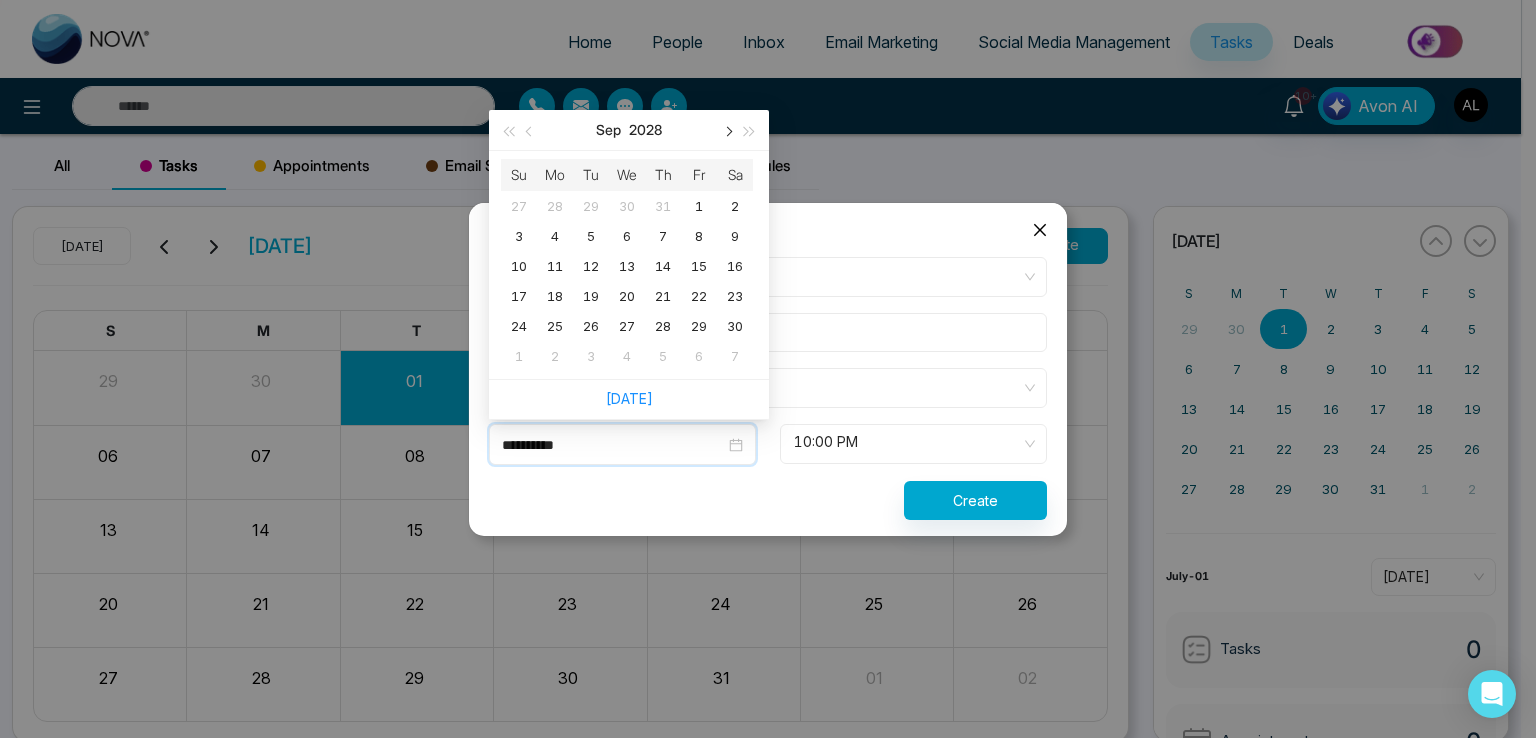 click at bounding box center [727, 131] 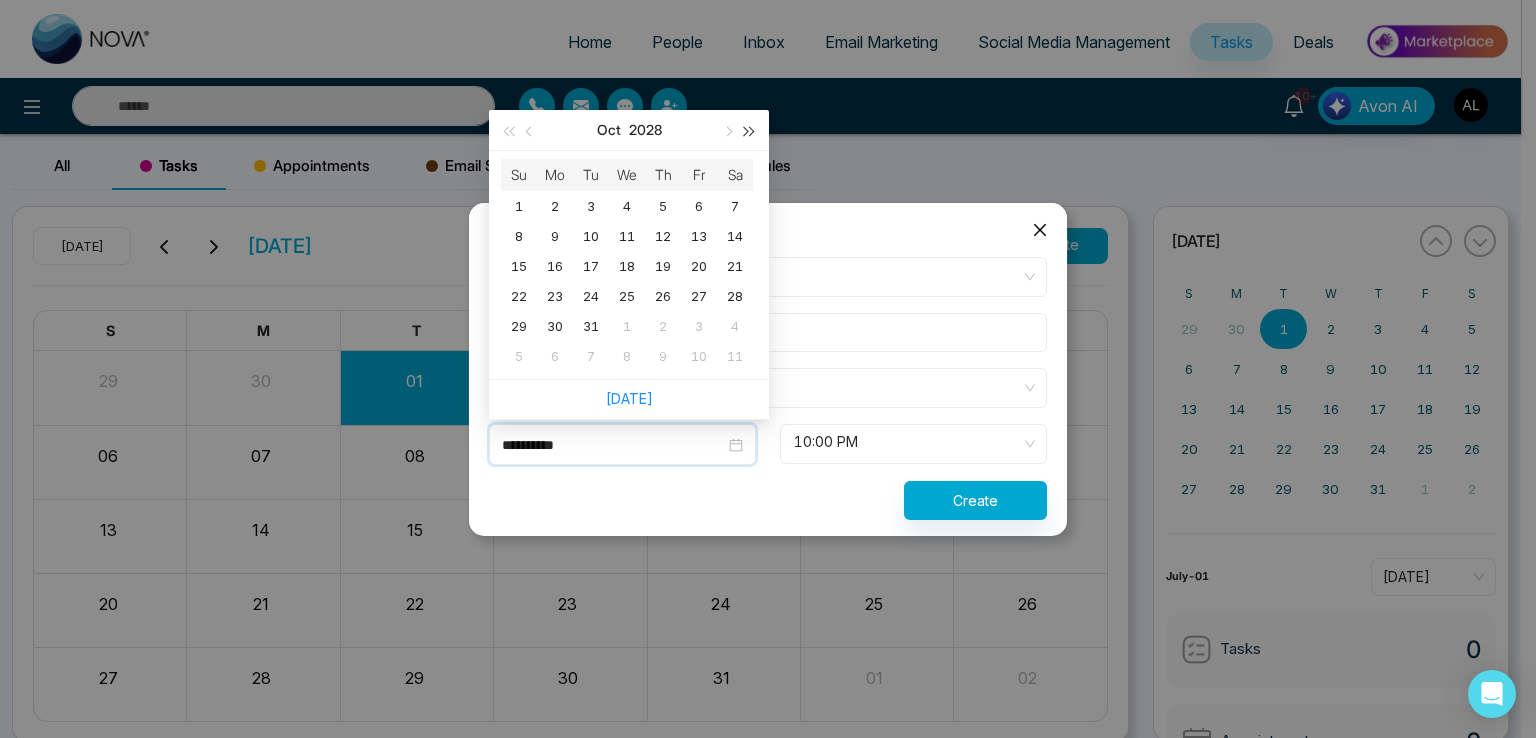 click at bounding box center (750, 131) 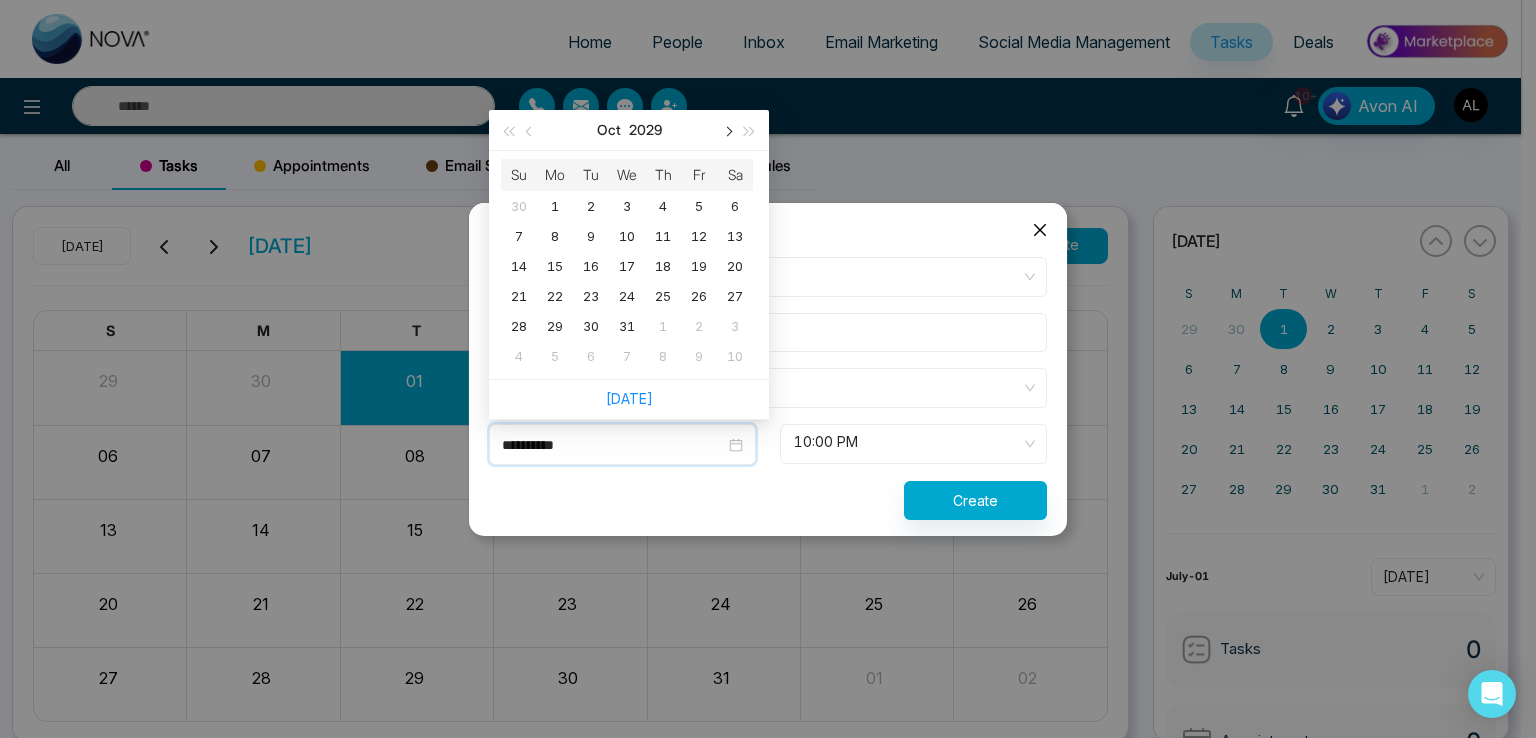 click at bounding box center (727, 131) 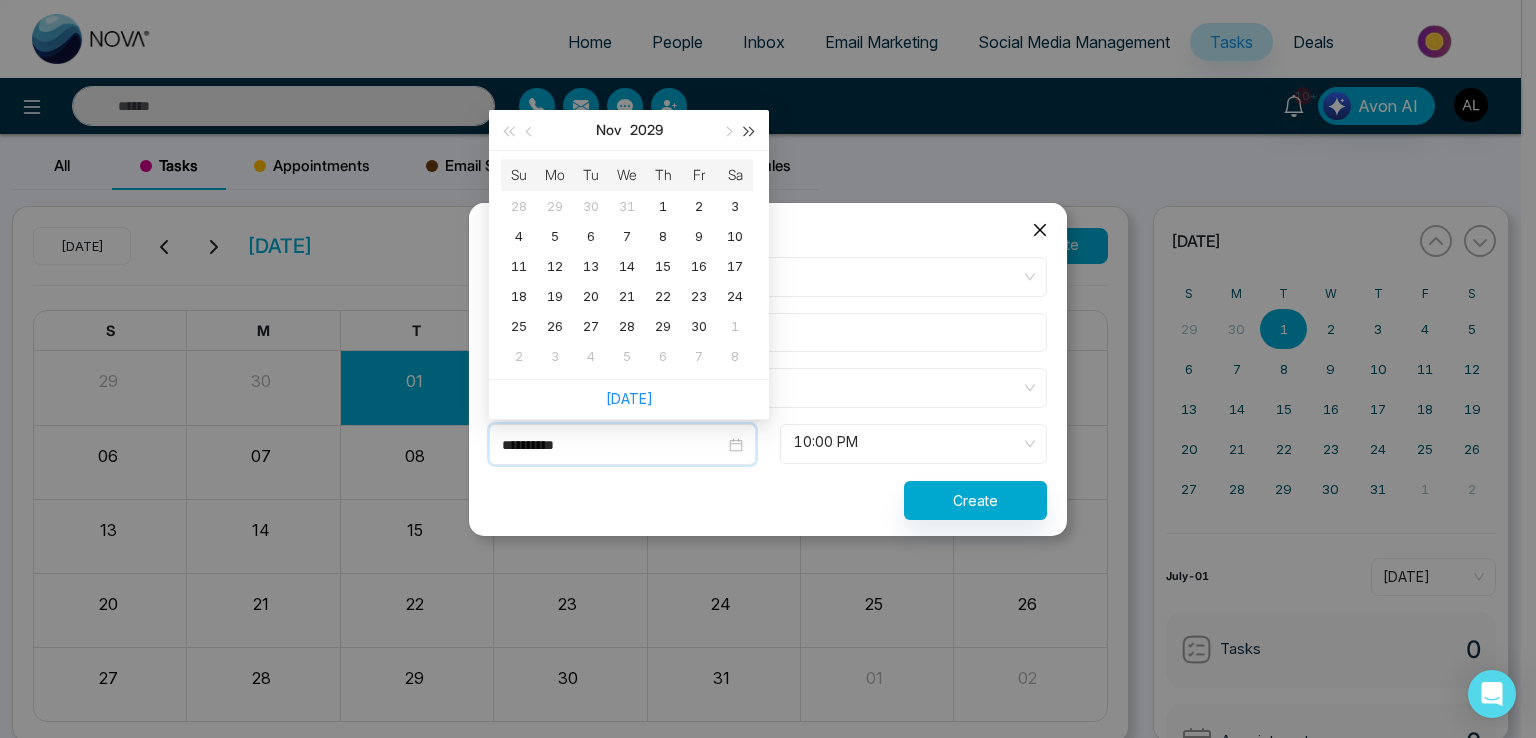 click at bounding box center [750, 131] 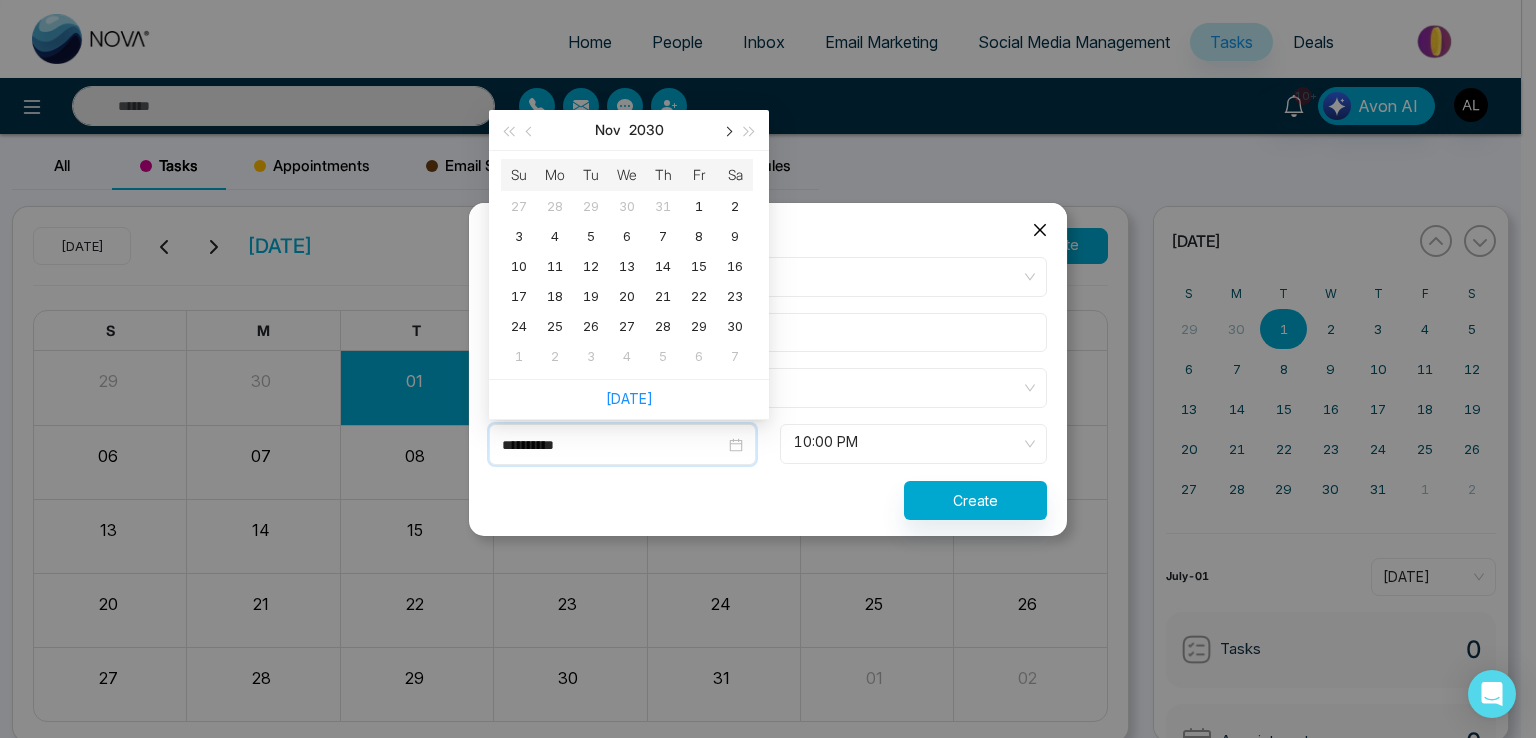 click at bounding box center (727, 130) 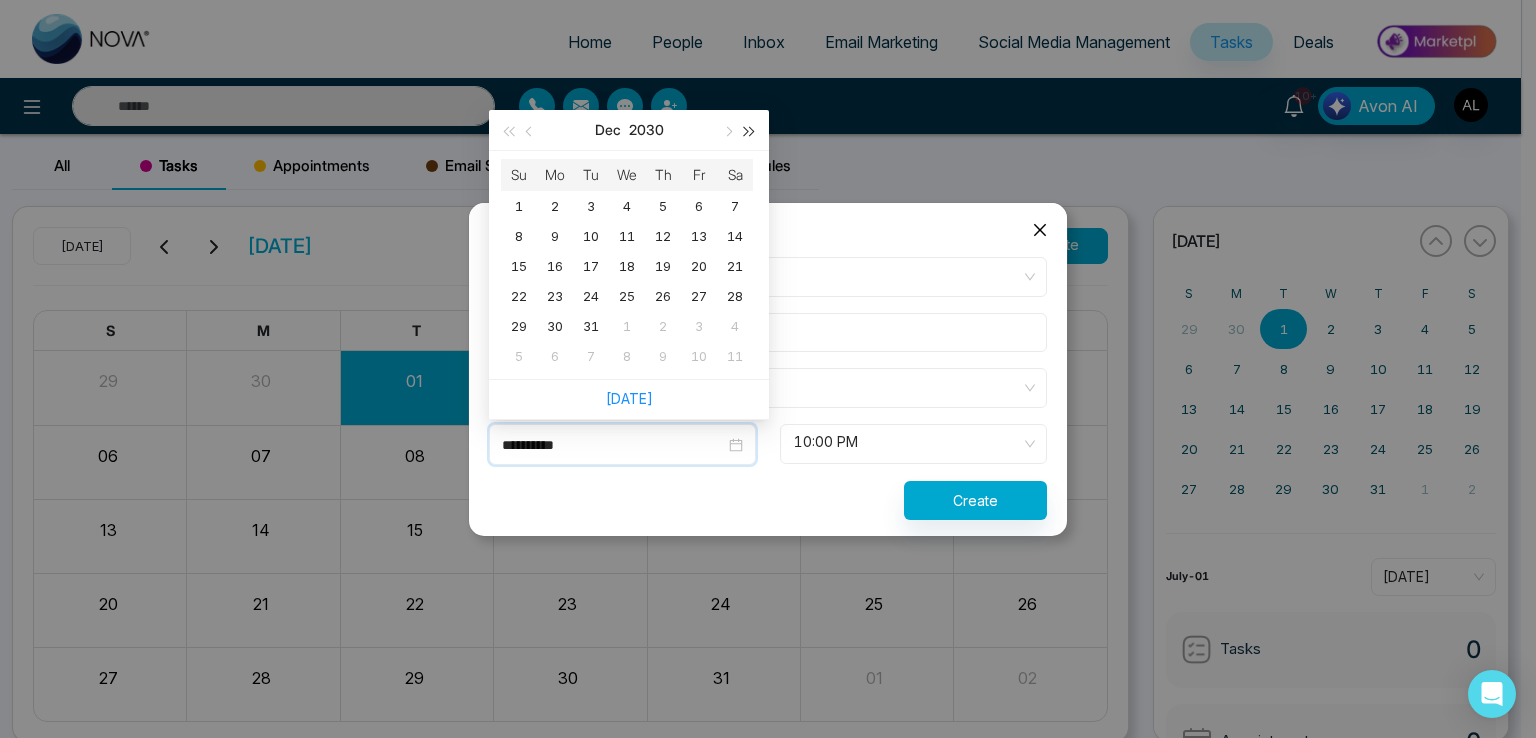 click at bounding box center (750, 130) 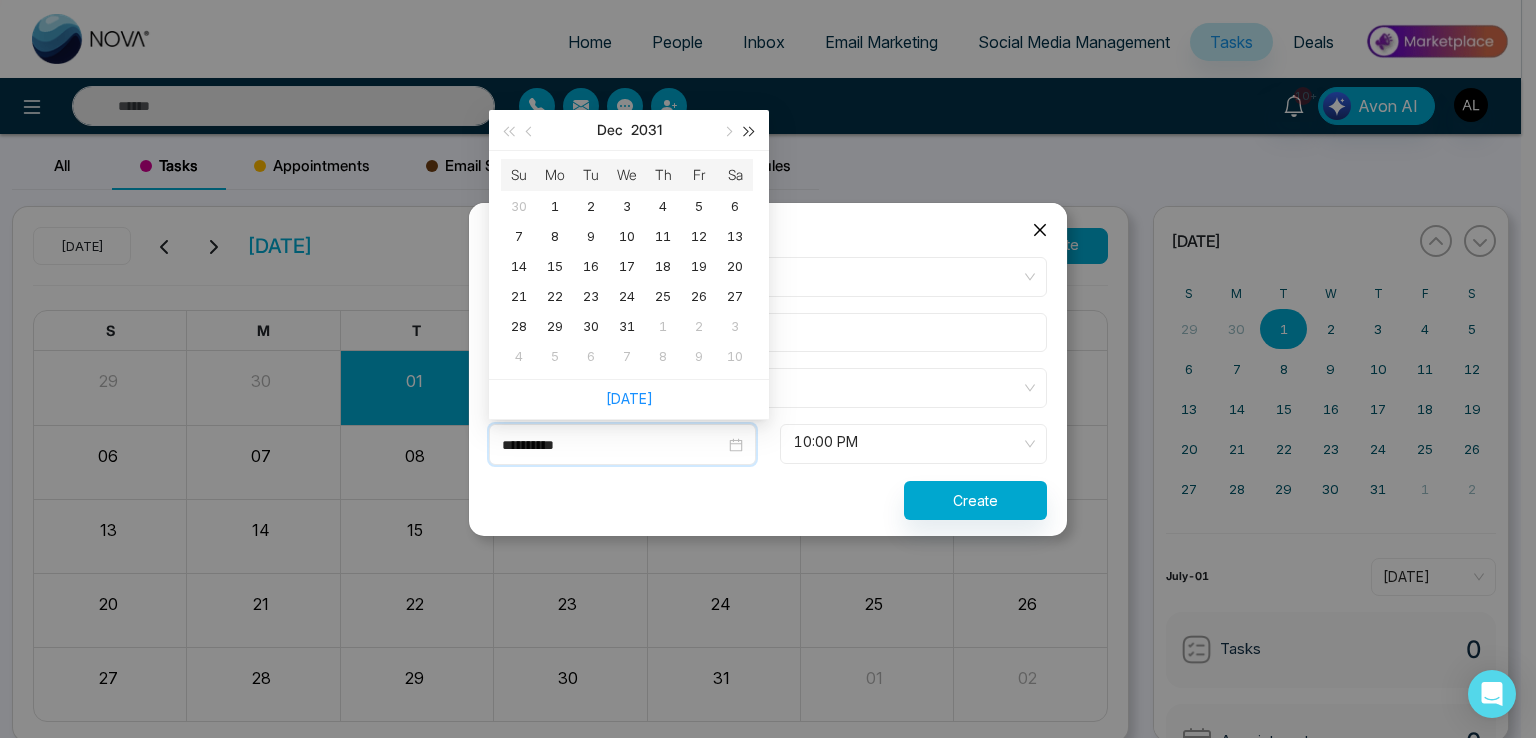 click at bounding box center [750, 130] 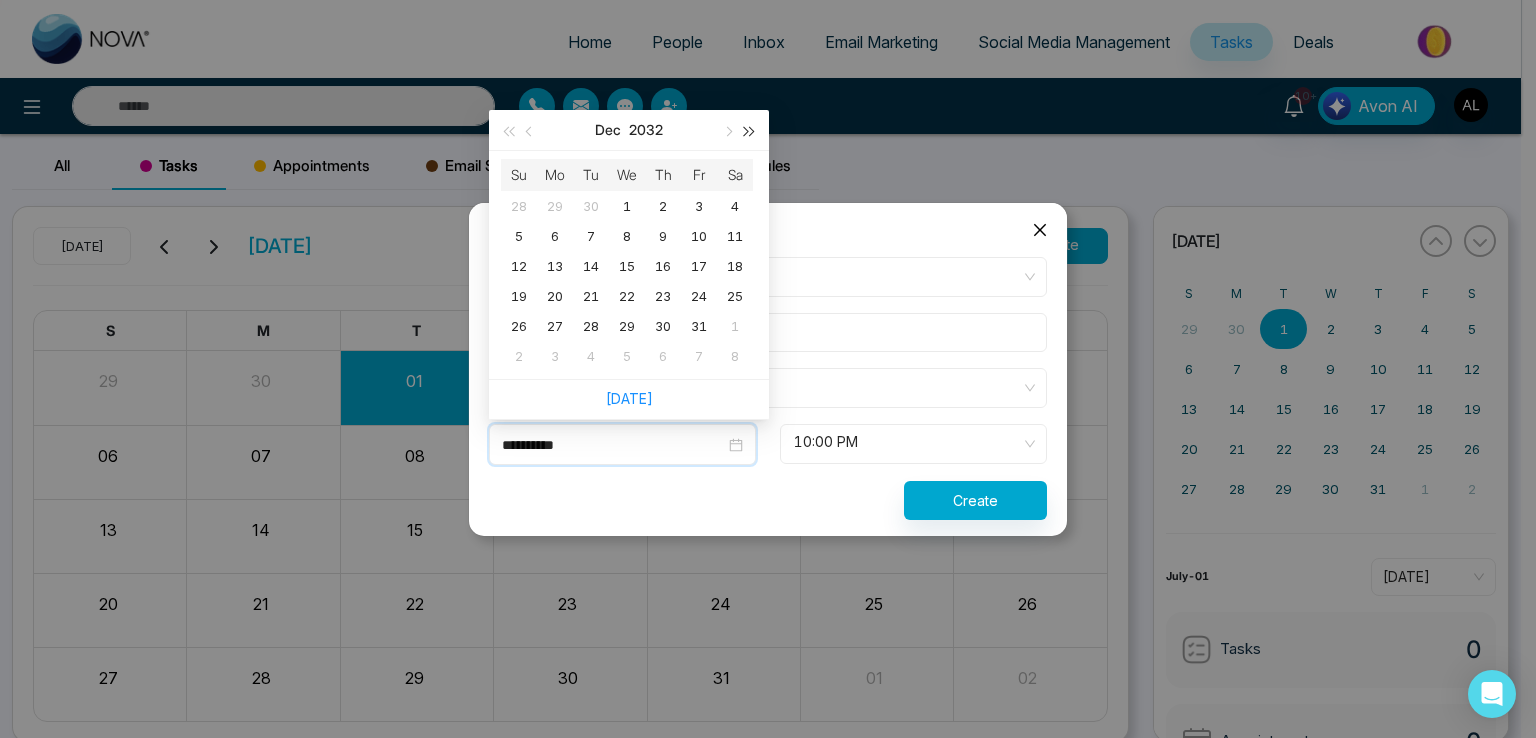 click at bounding box center [750, 130] 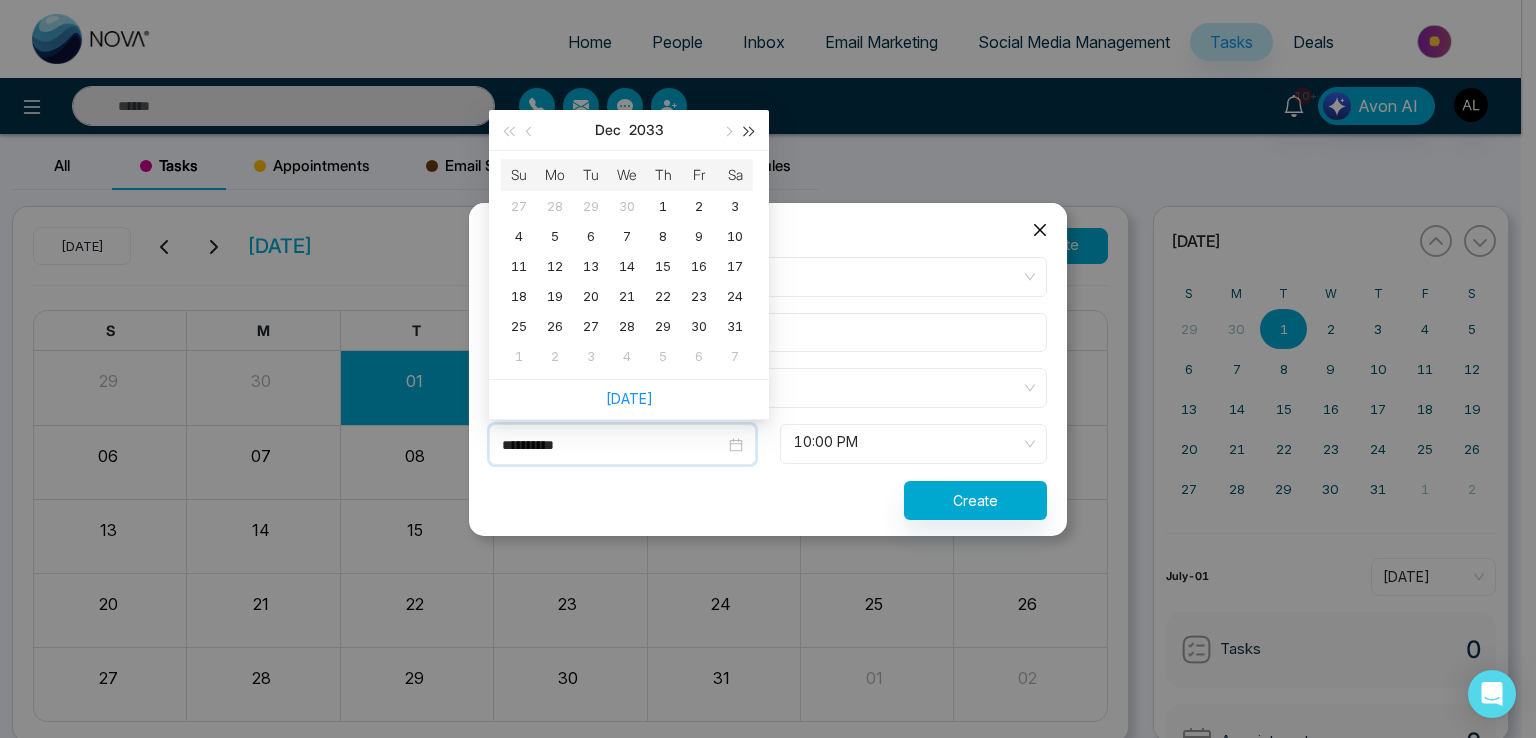 click at bounding box center (750, 130) 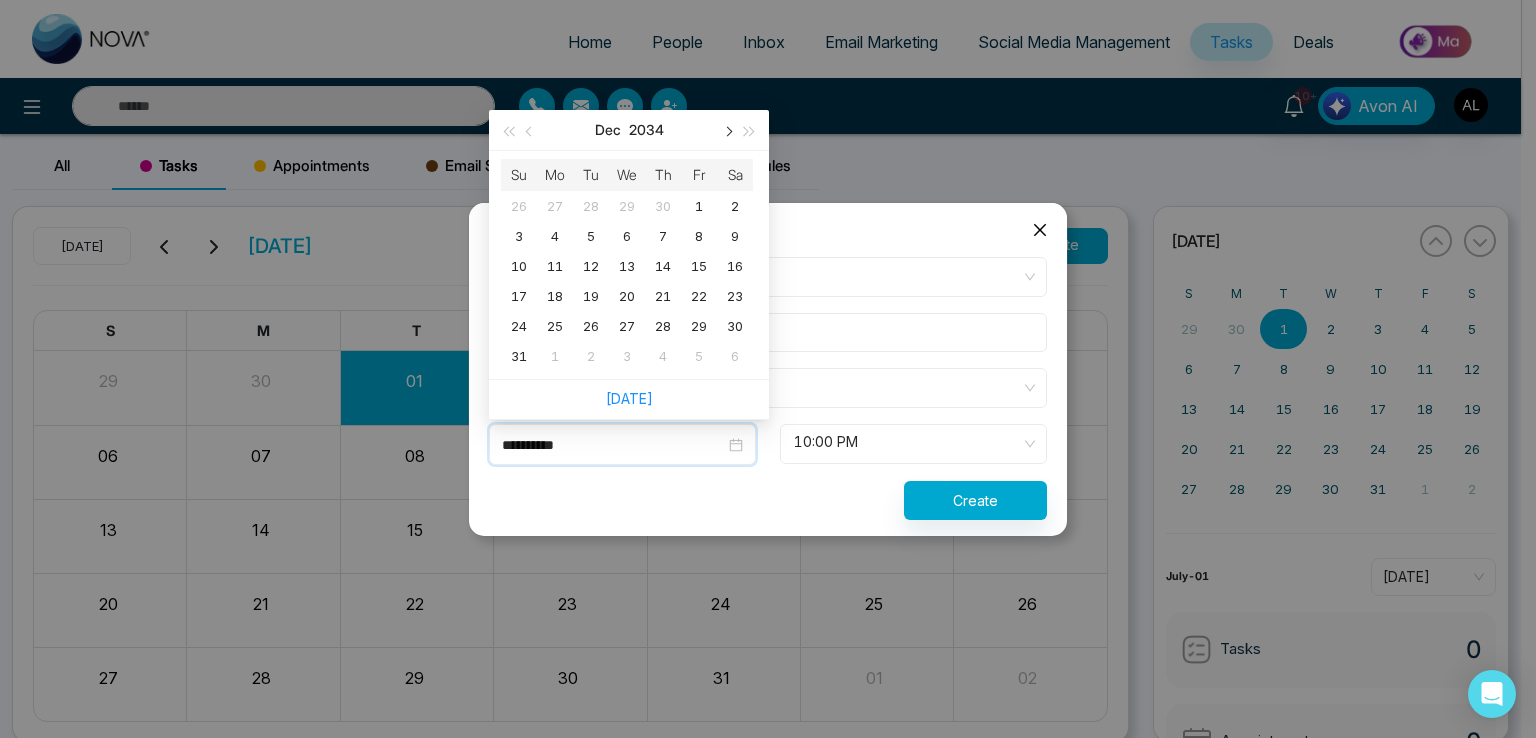 click at bounding box center [727, 131] 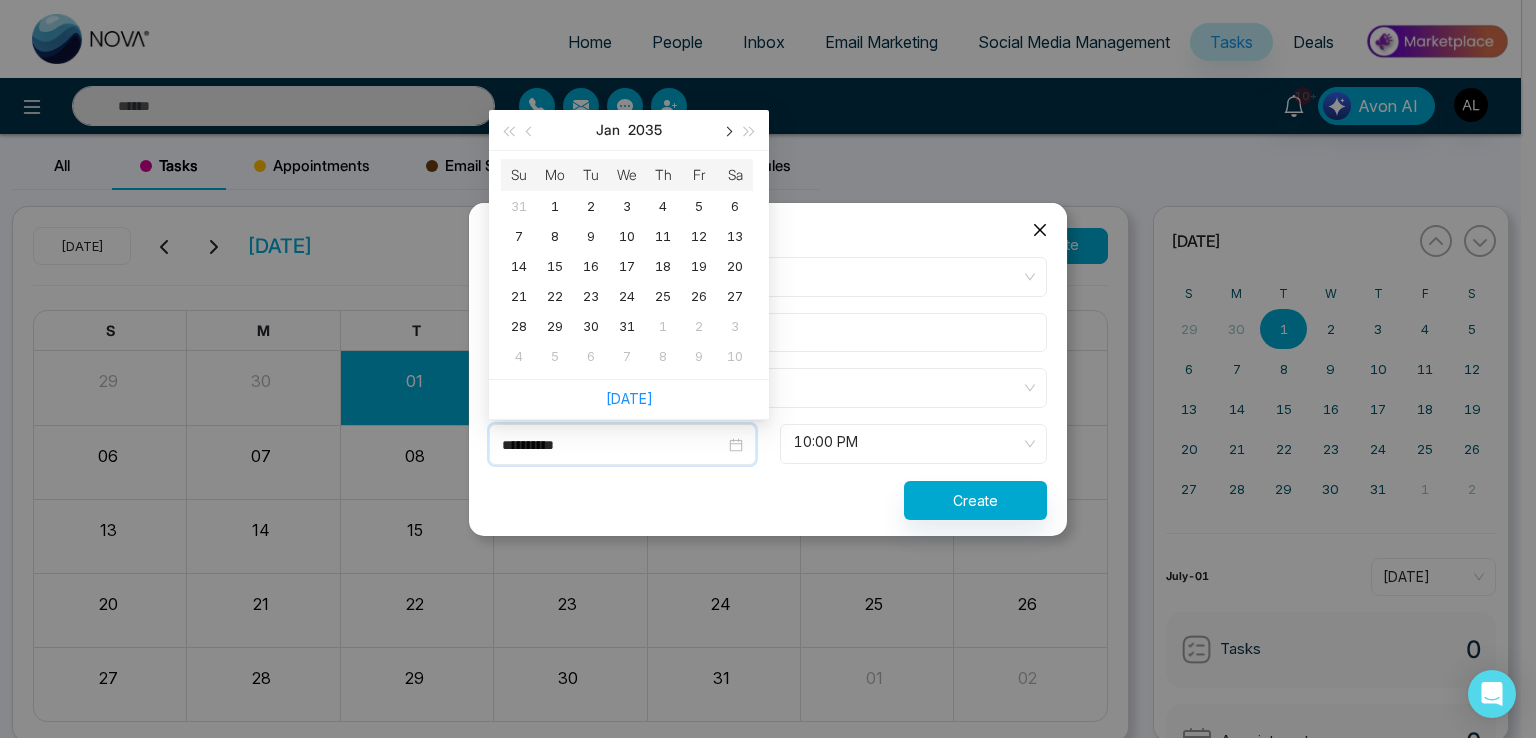 click at bounding box center (727, 131) 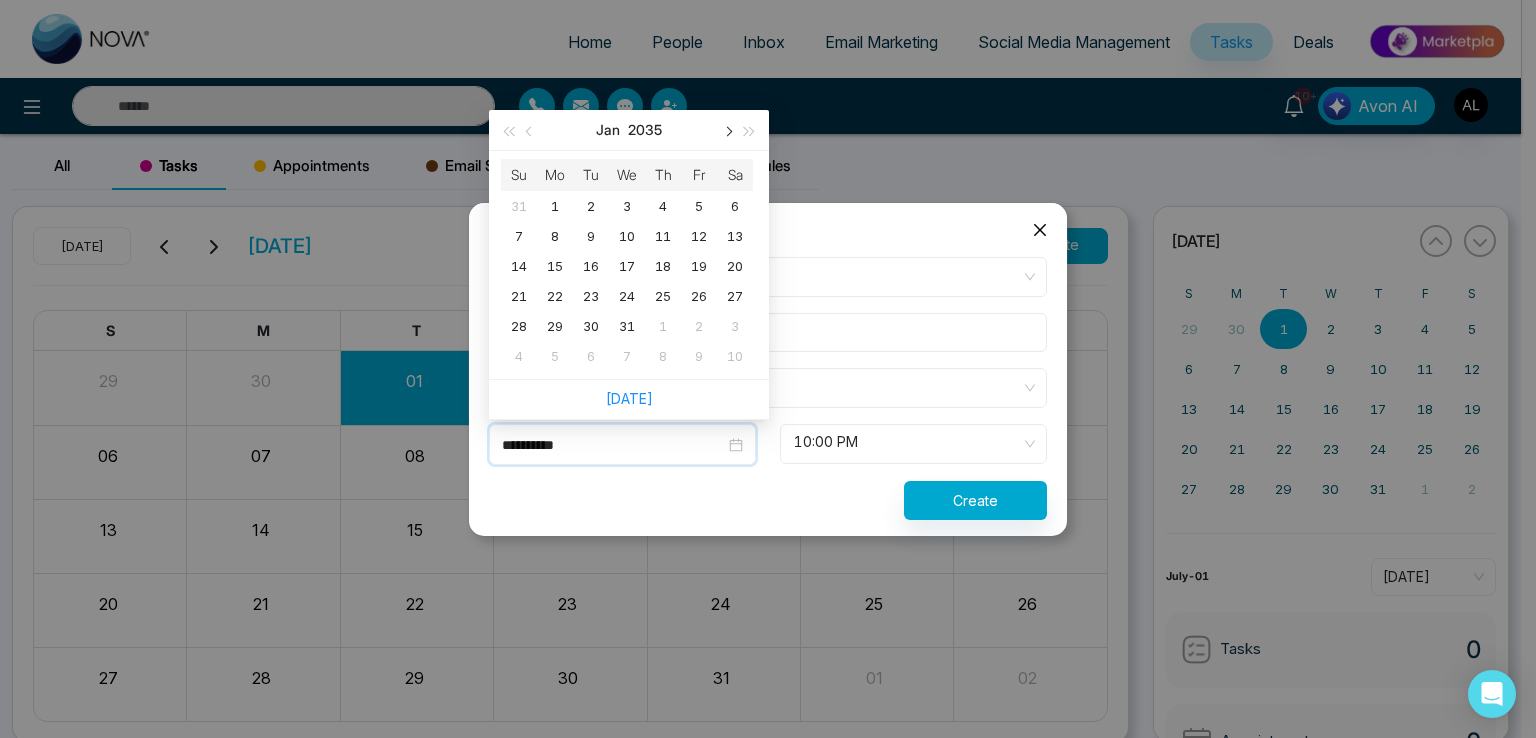 click at bounding box center [727, 131] 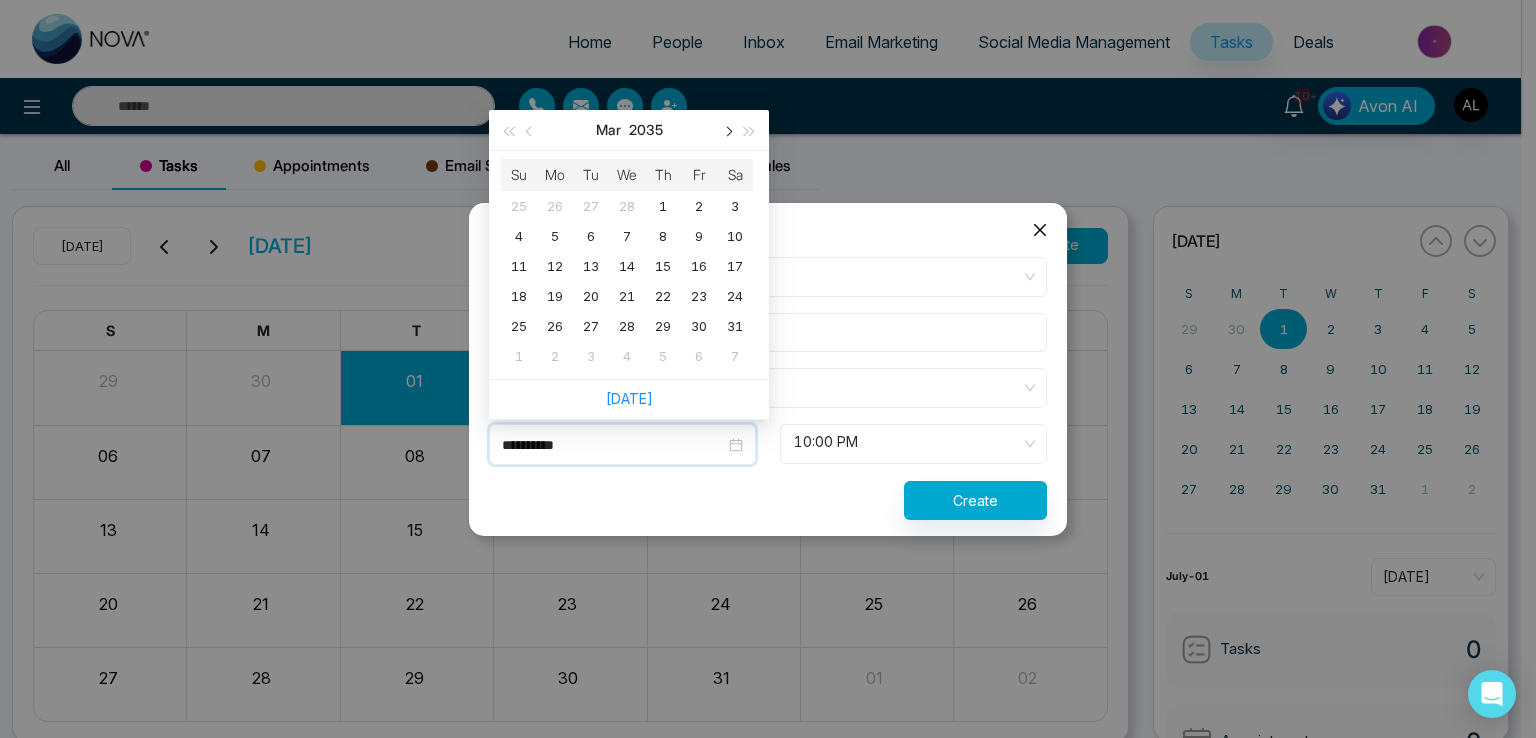 click at bounding box center (727, 131) 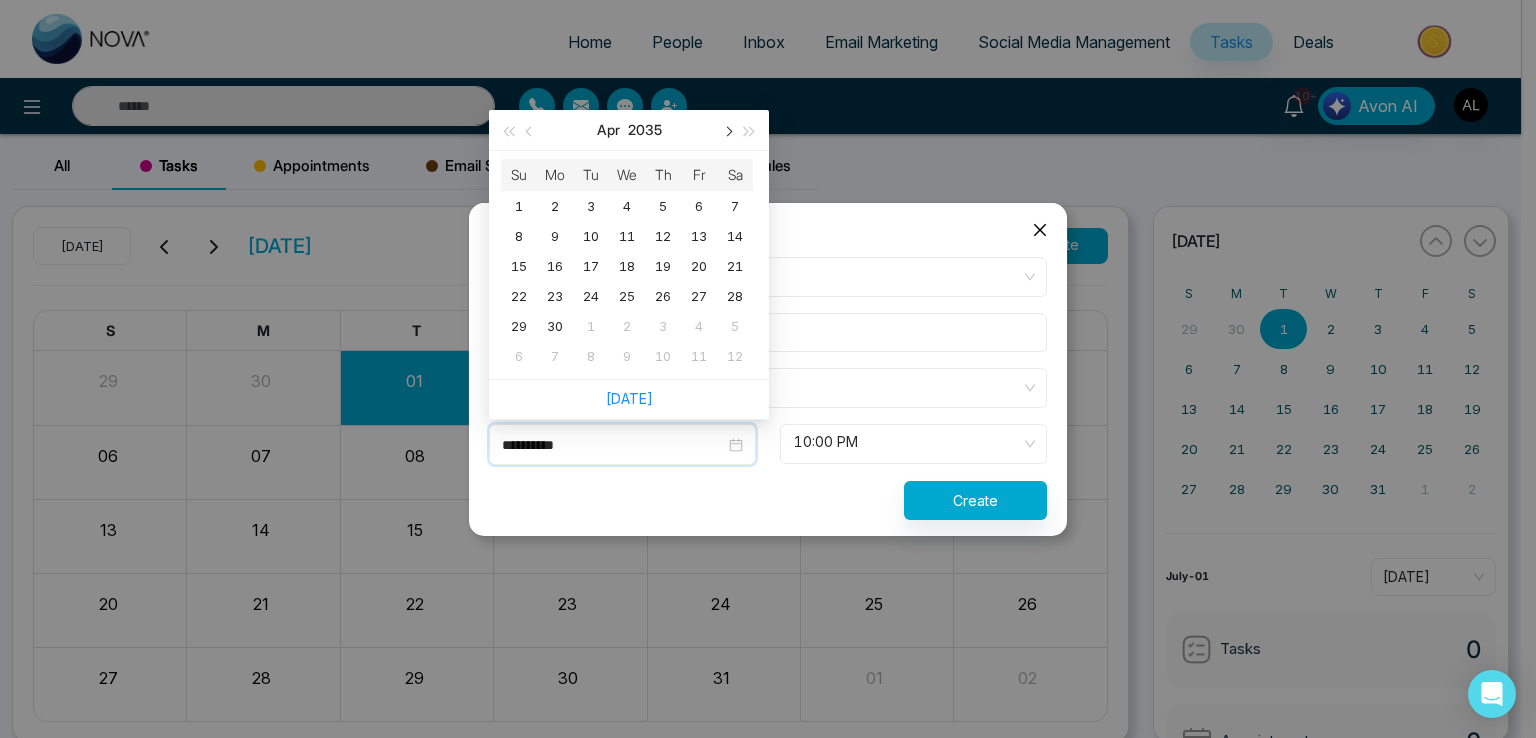 click at bounding box center (727, 131) 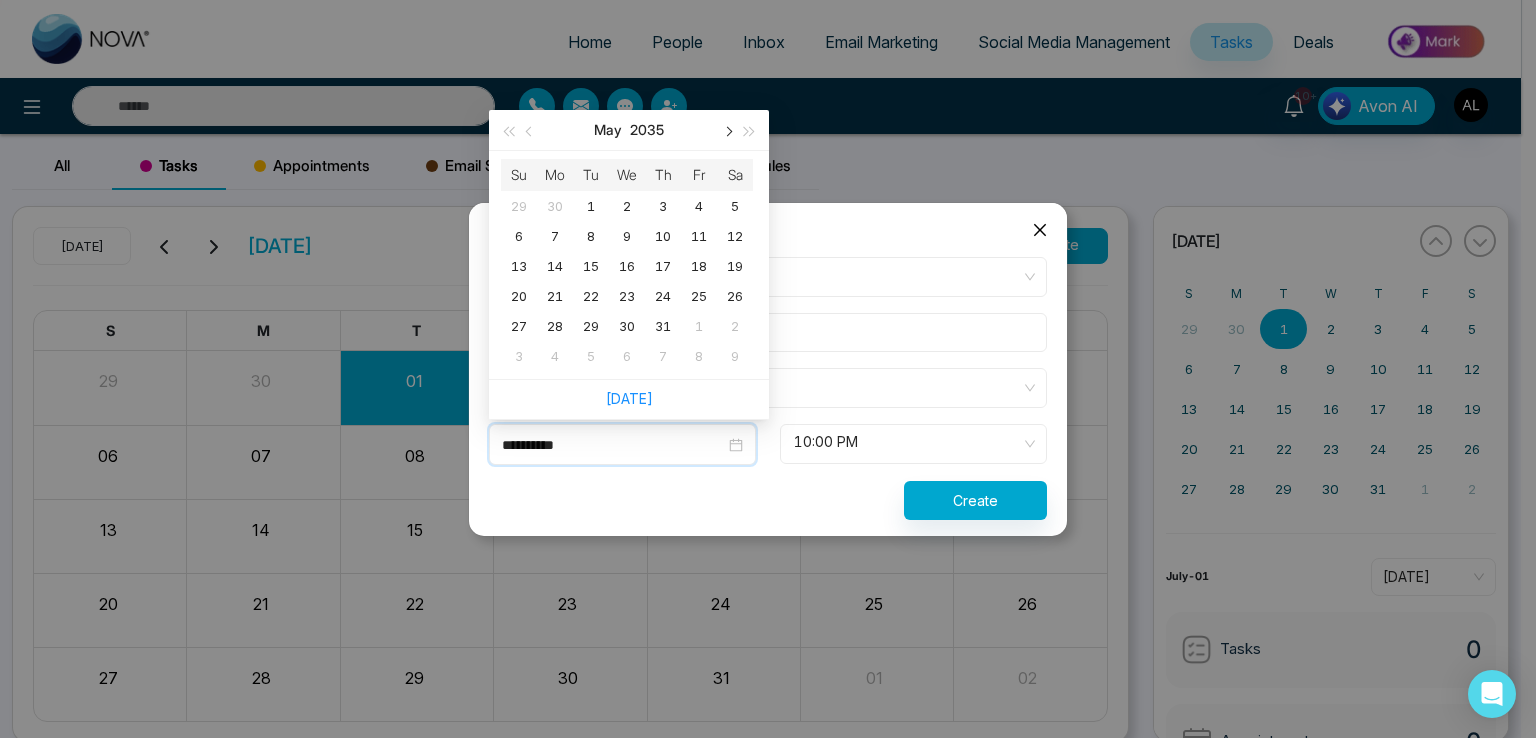 click at bounding box center (727, 131) 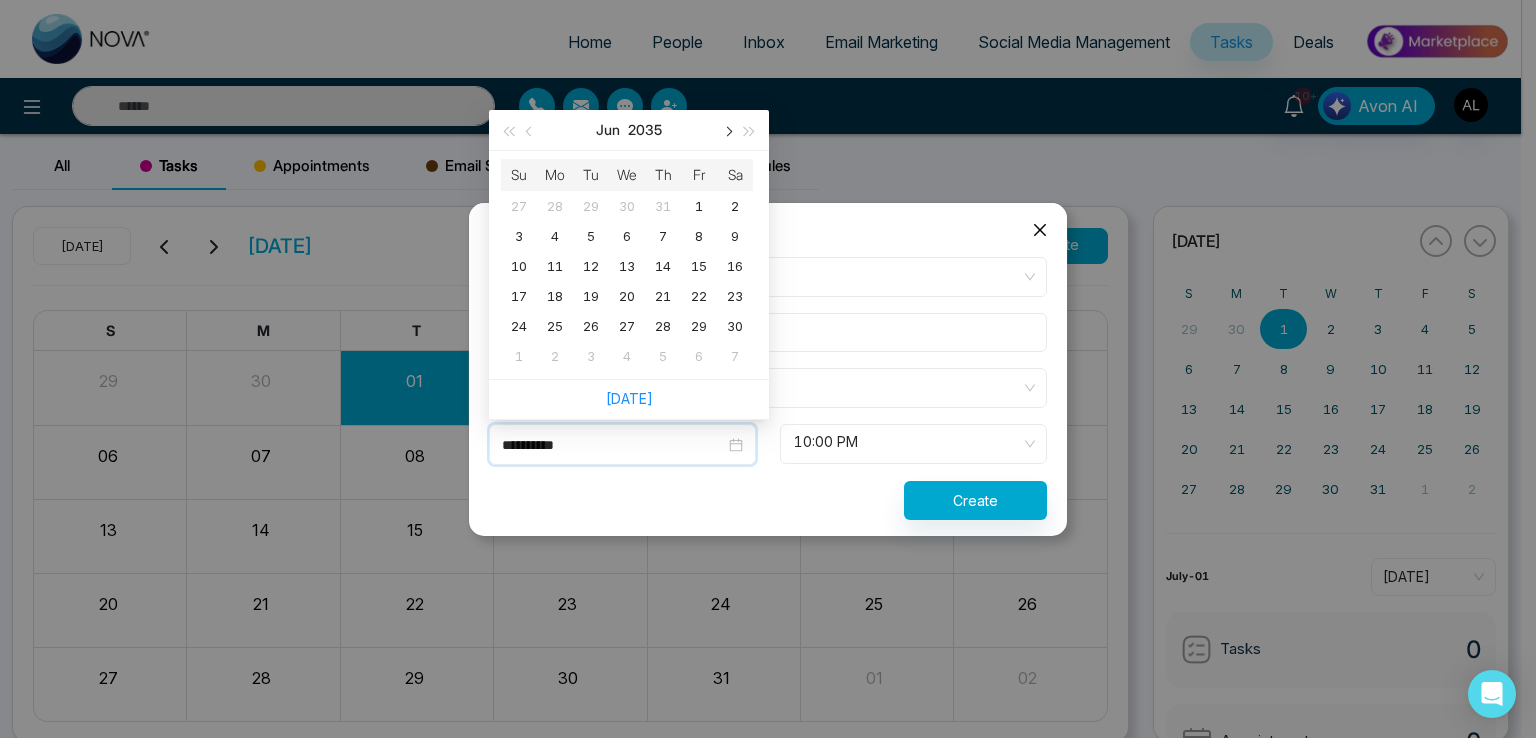 click at bounding box center (727, 131) 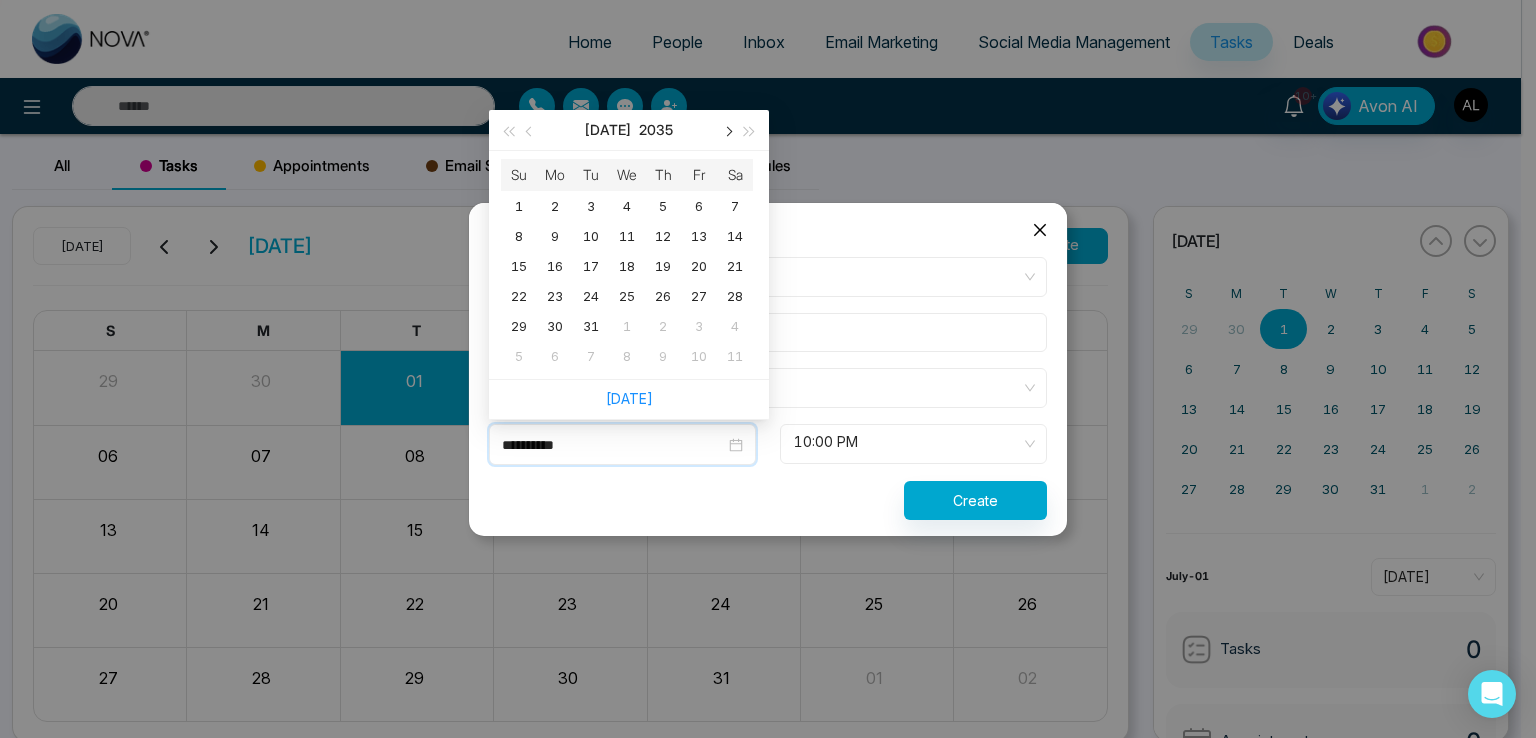 click at bounding box center [727, 131] 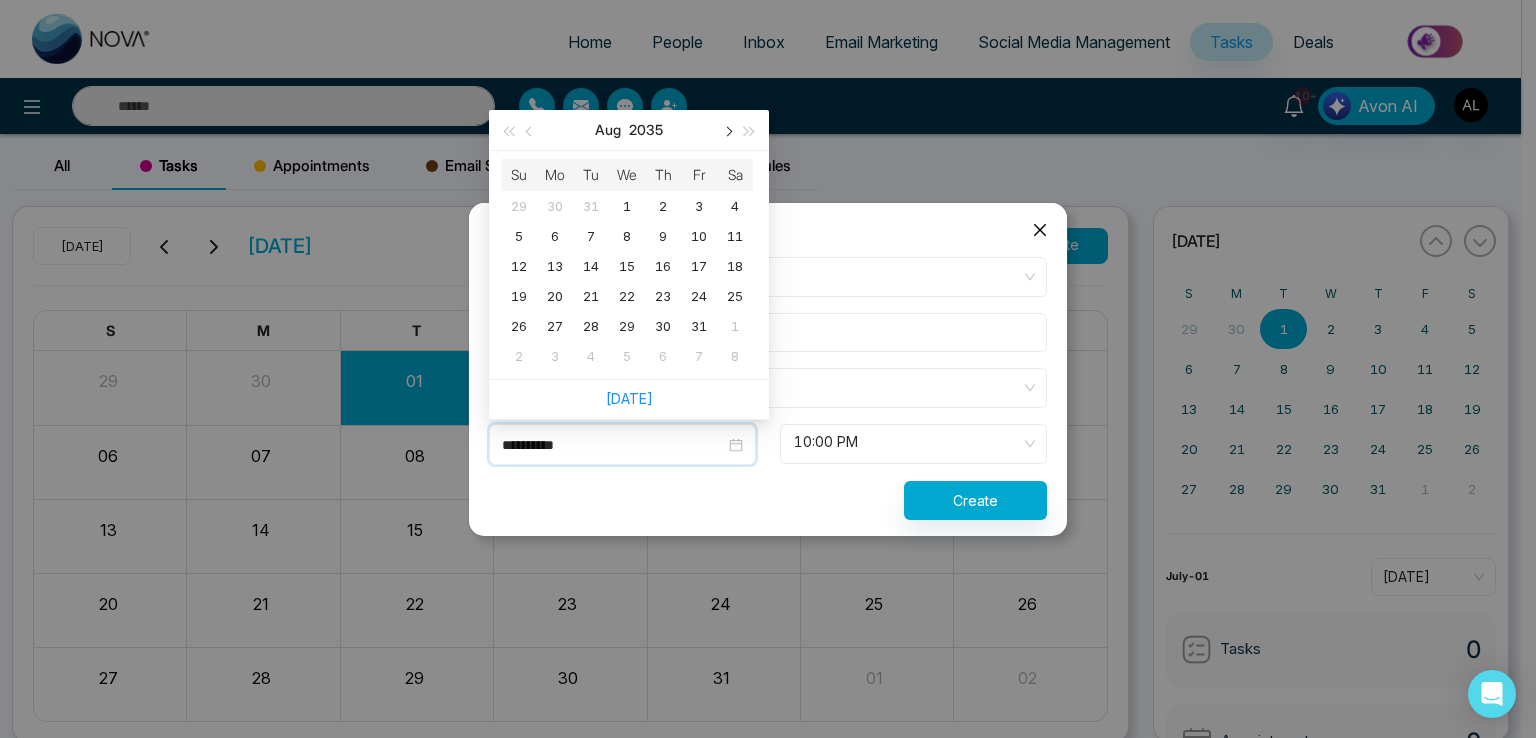 click at bounding box center (727, 131) 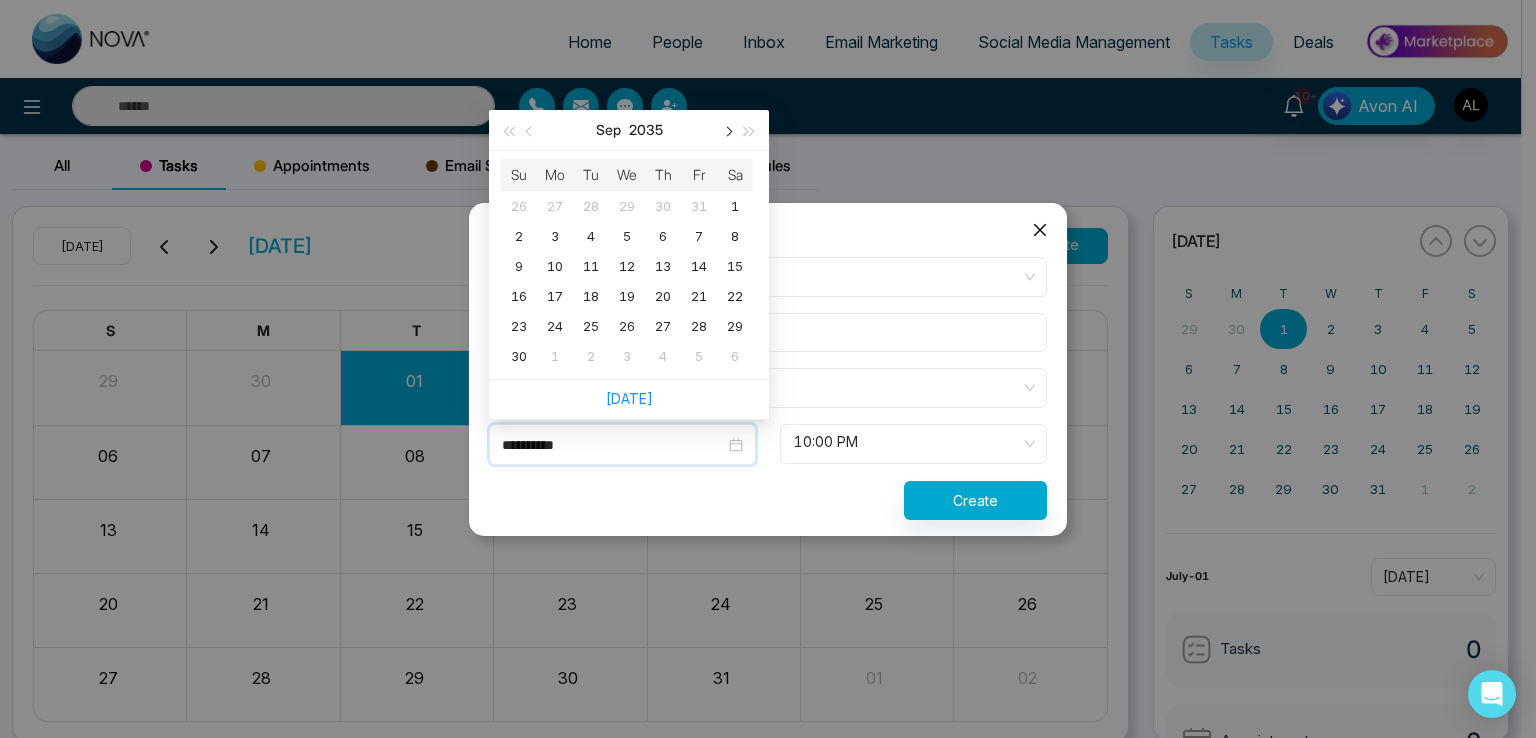 click at bounding box center (727, 131) 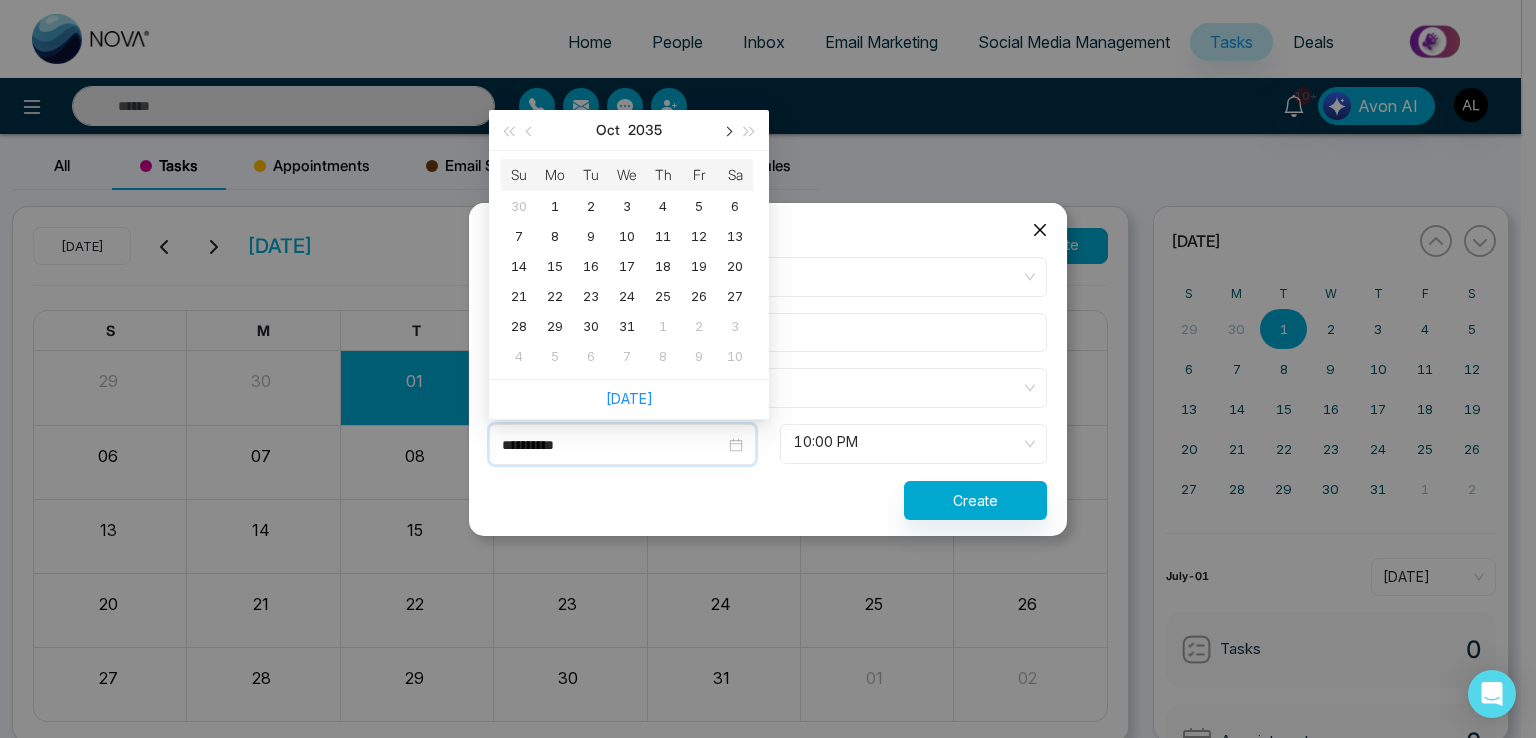 click at bounding box center [727, 131] 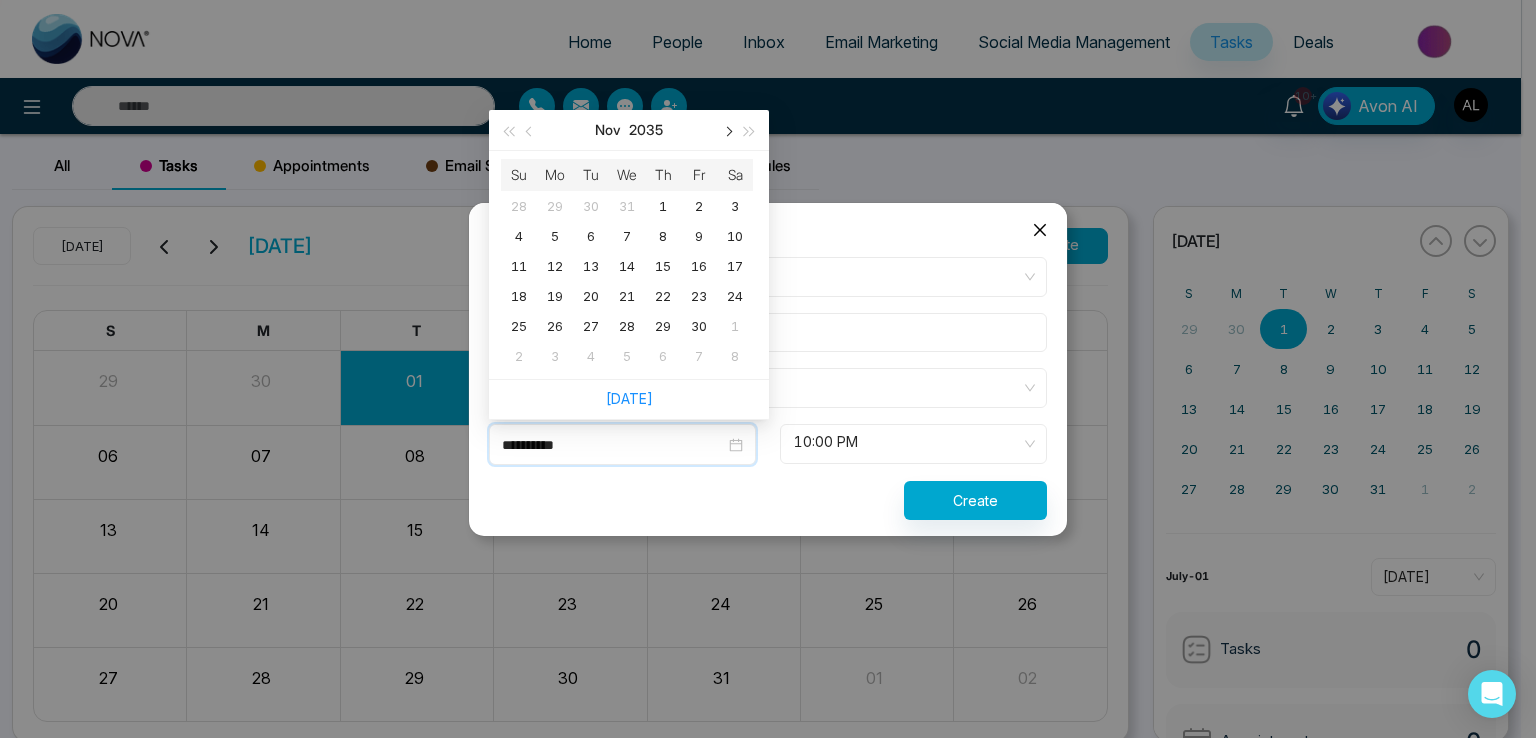 click at bounding box center [727, 131] 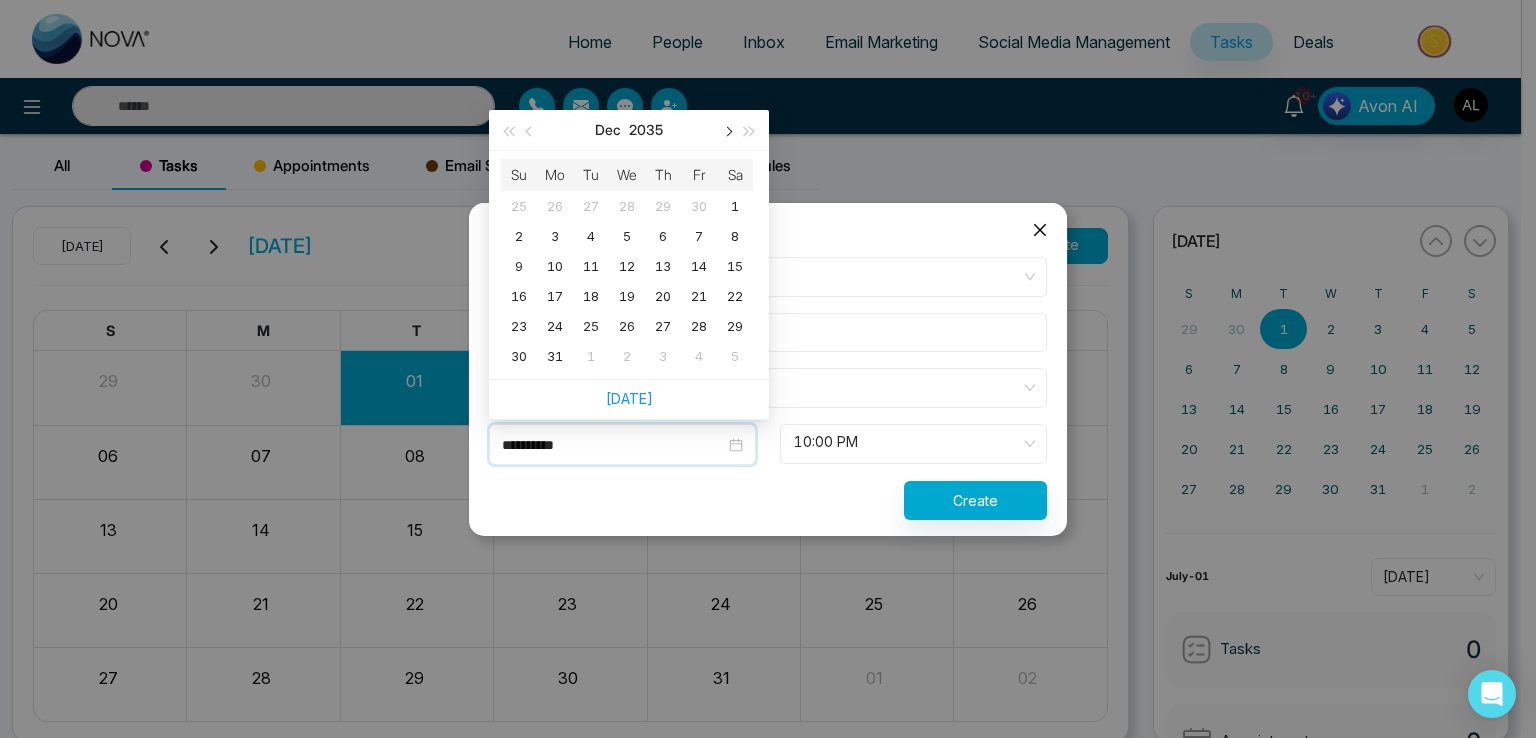 click at bounding box center [727, 131] 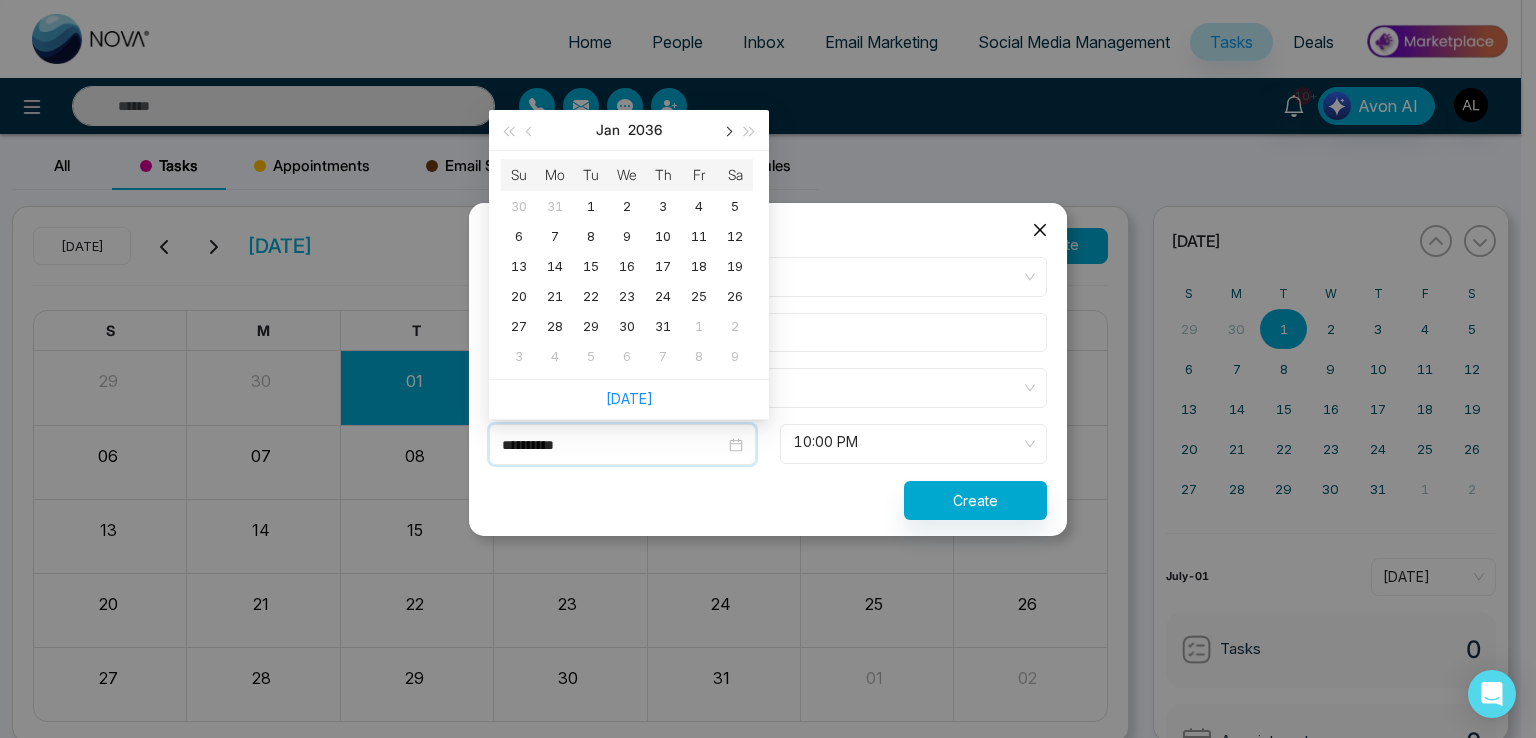 click at bounding box center [727, 131] 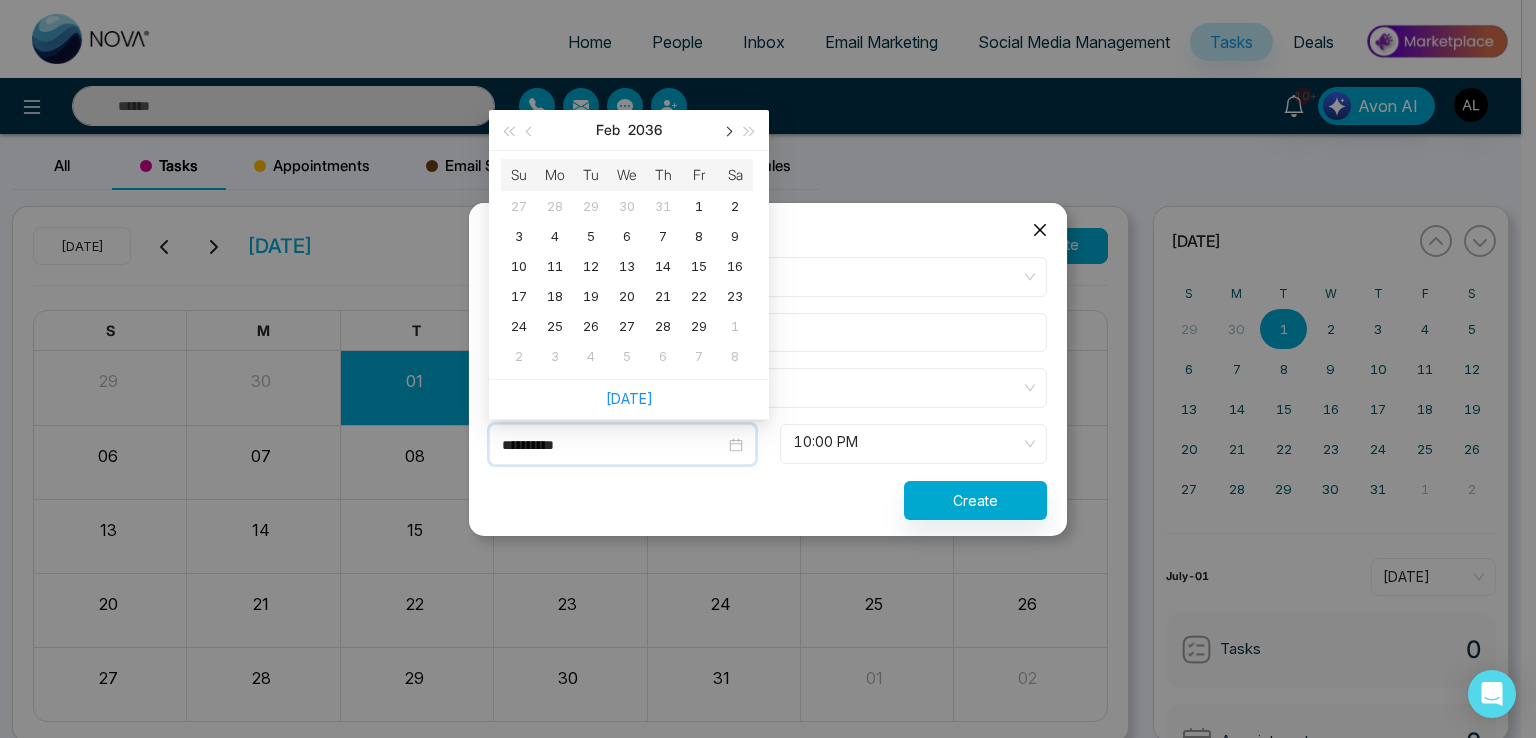 click at bounding box center (727, 131) 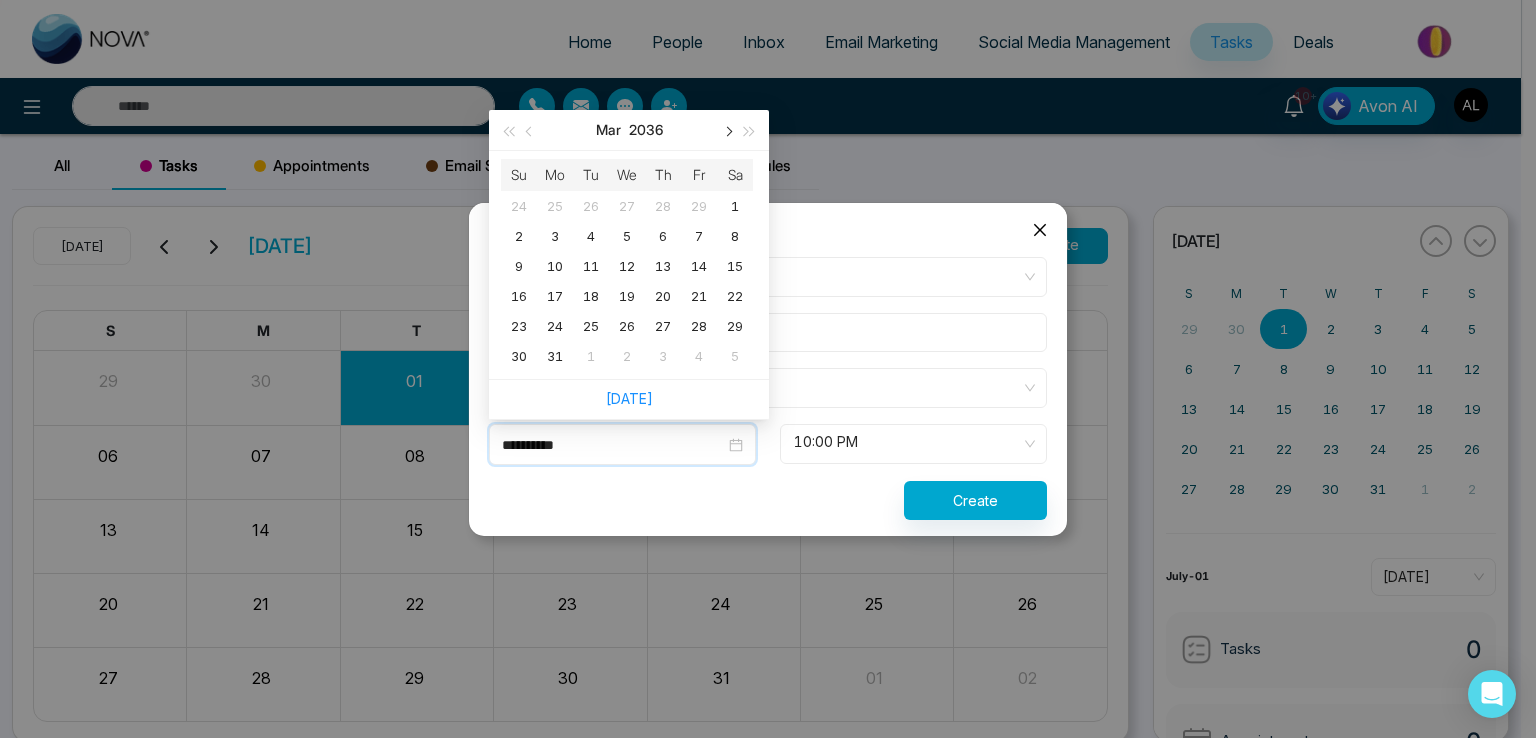 click at bounding box center [727, 131] 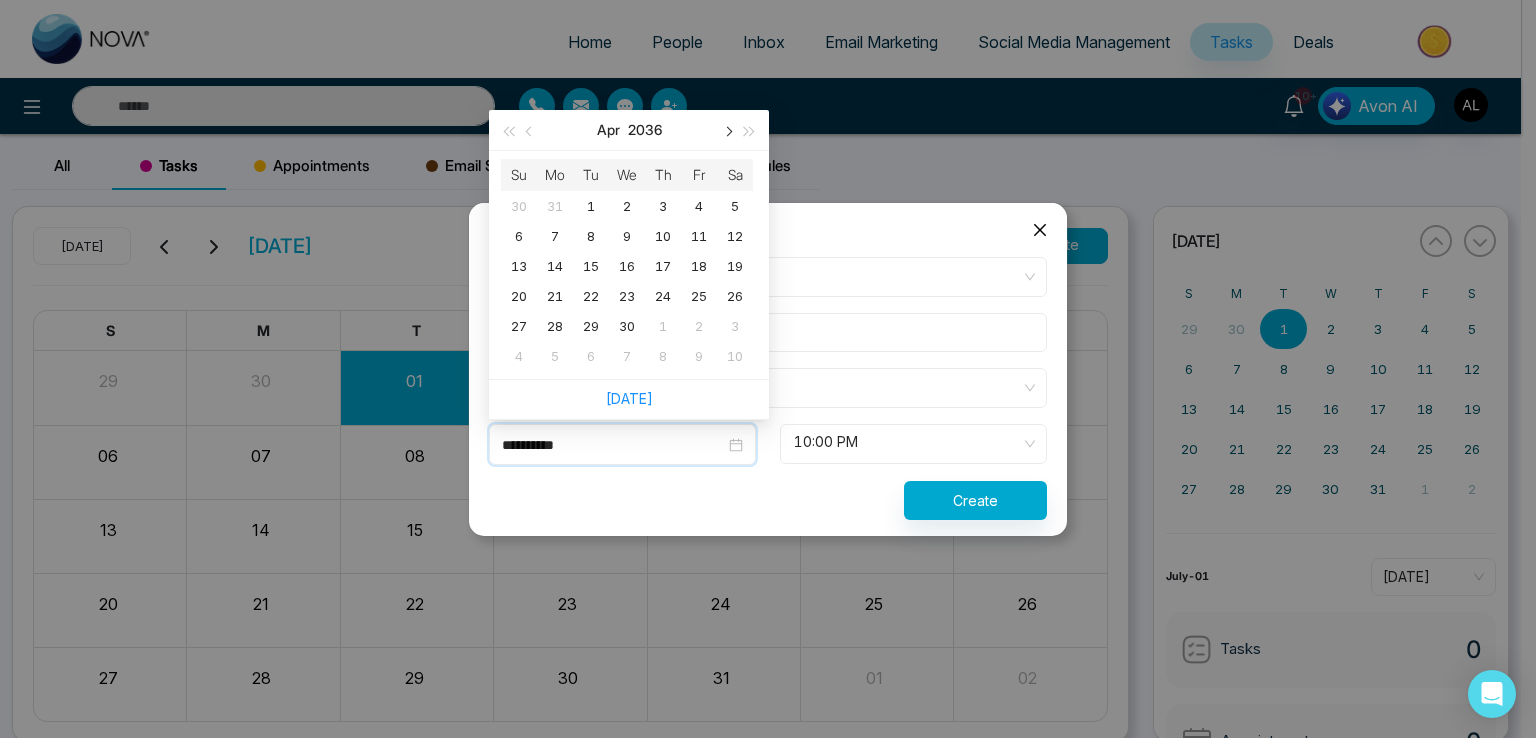 click at bounding box center [727, 131] 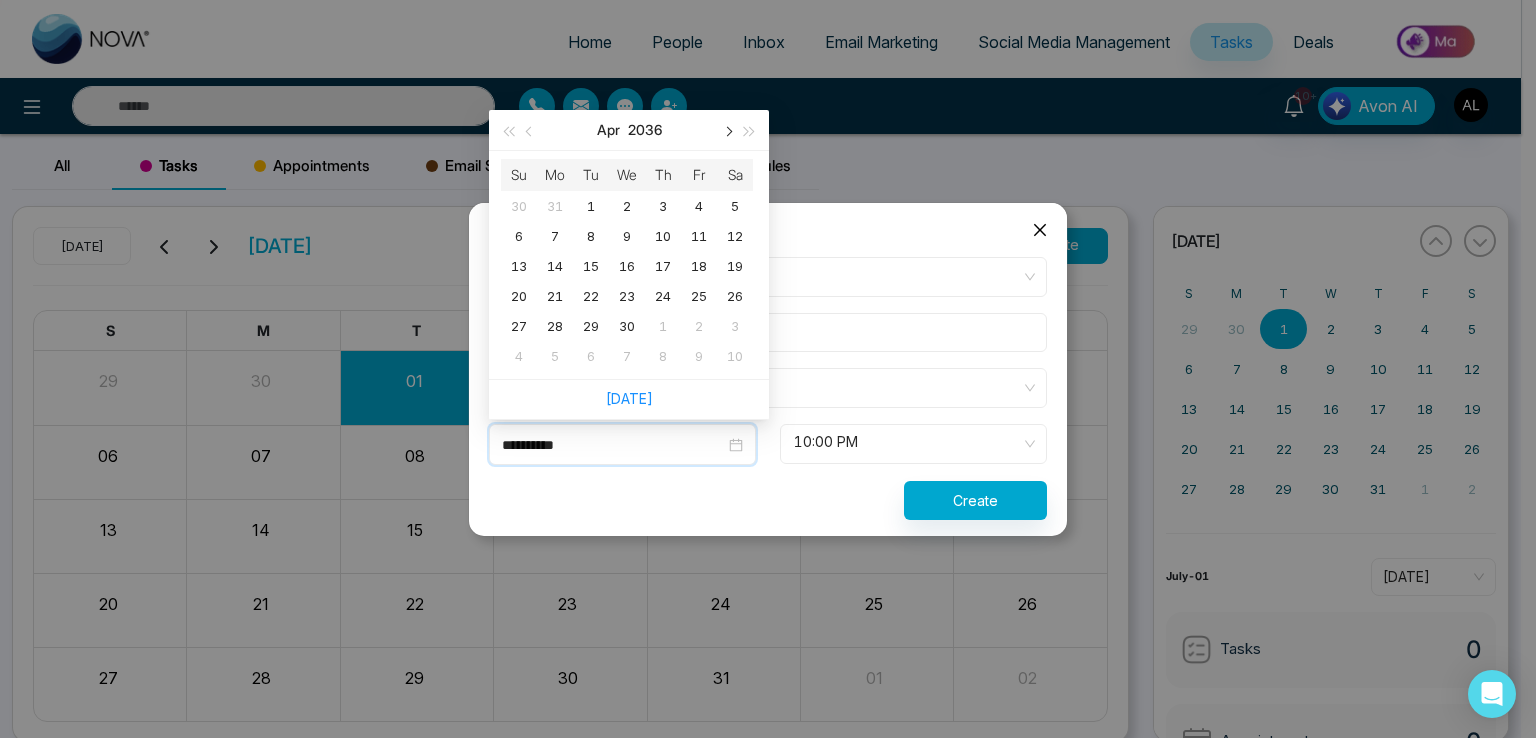 click at bounding box center (727, 131) 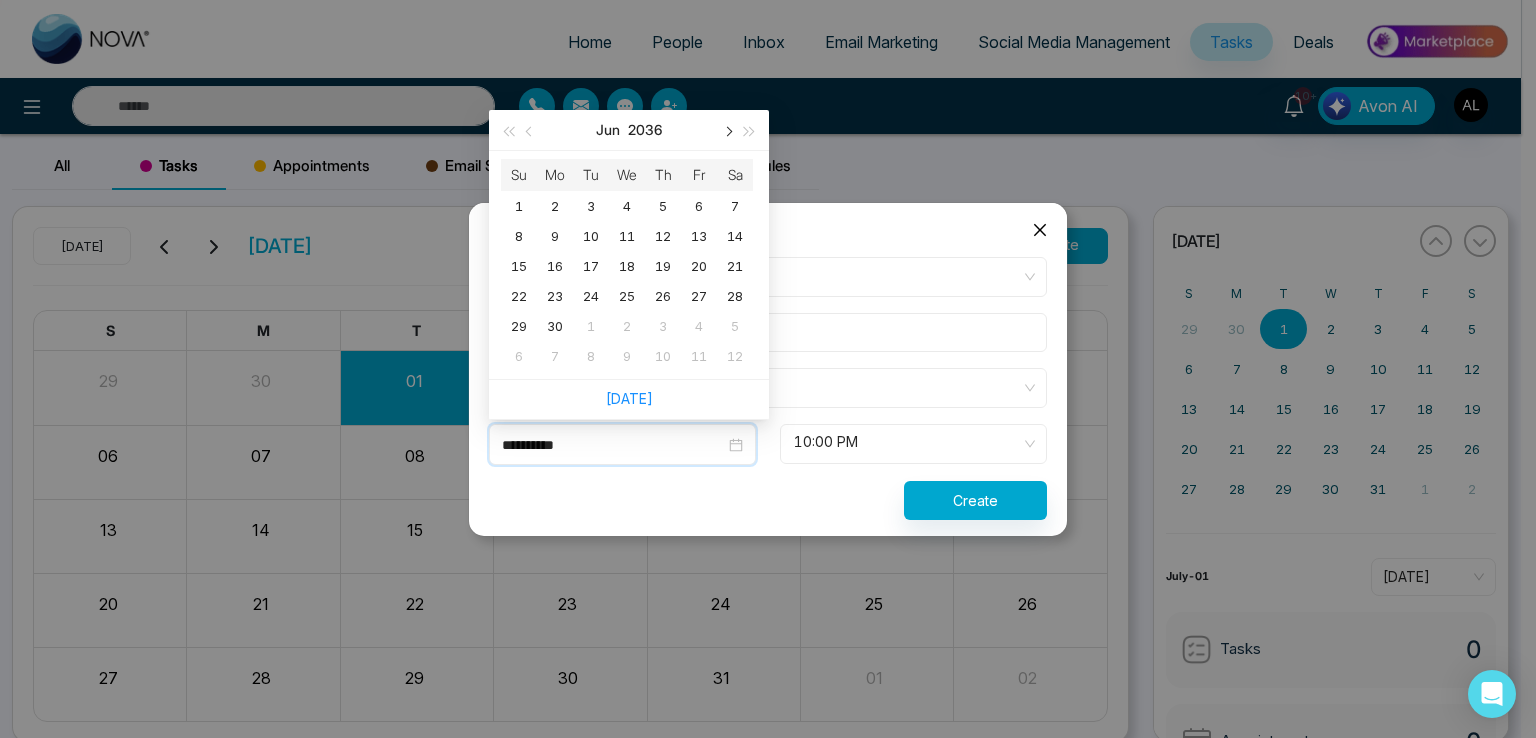 click at bounding box center (727, 131) 